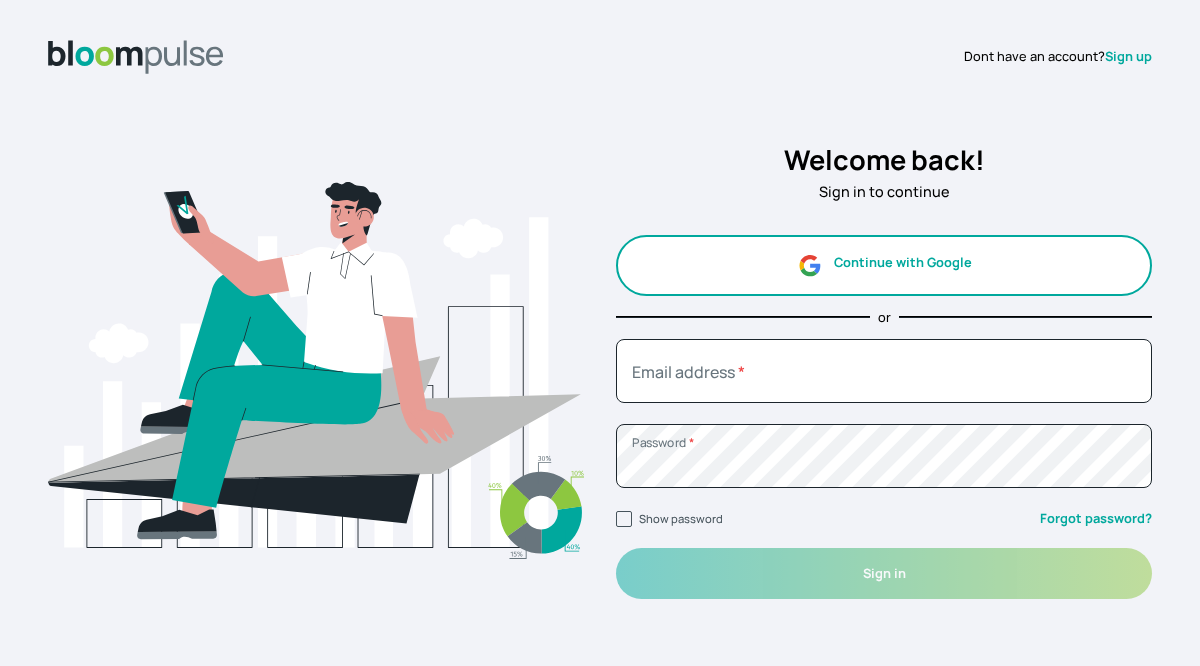 scroll, scrollTop: 0, scrollLeft: 0, axis: both 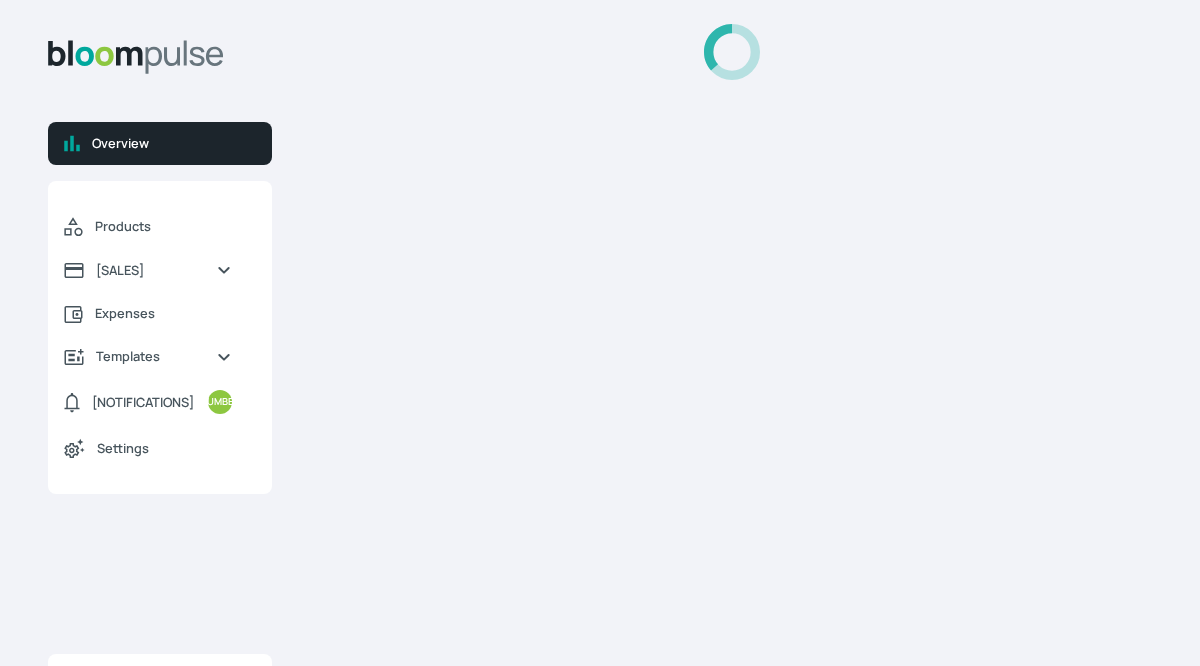 select on "[YEAR]" 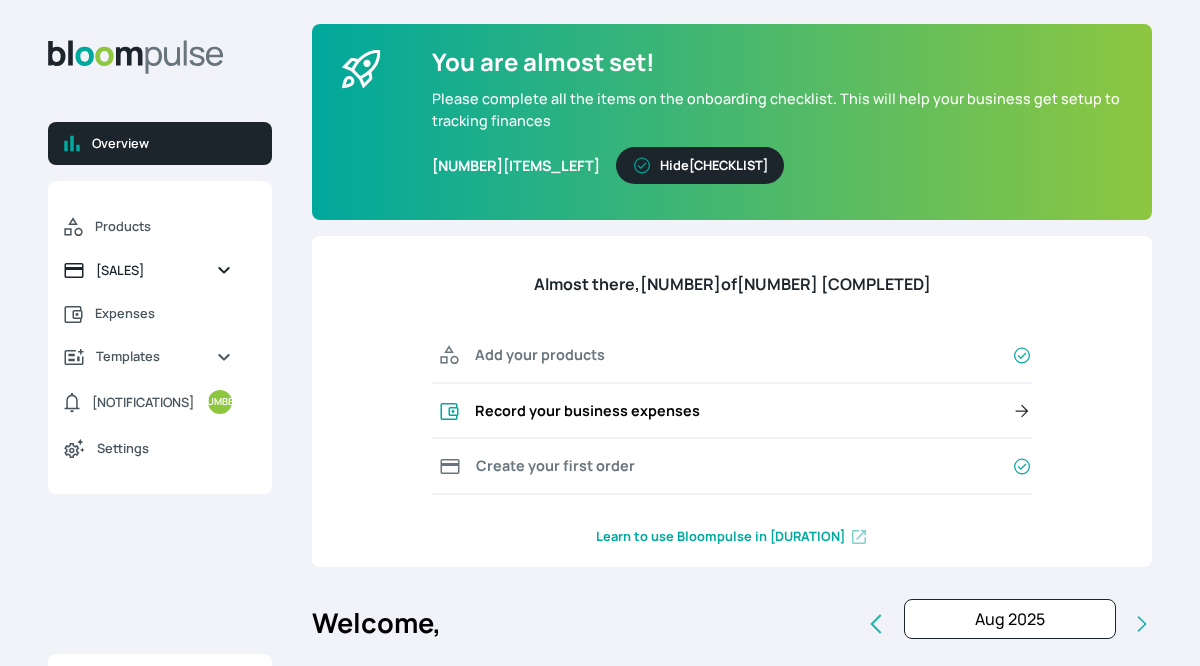 click on "[SALES]" at bounding box center (148, 270) 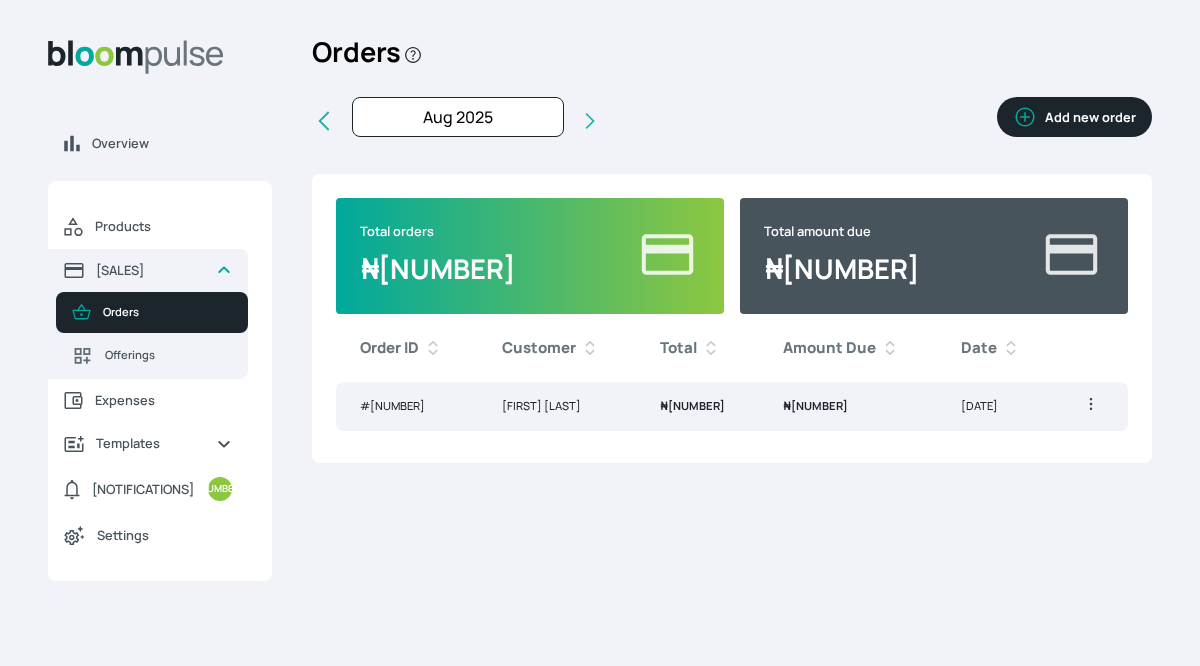 click on "Add new order" at bounding box center [1074, 117] 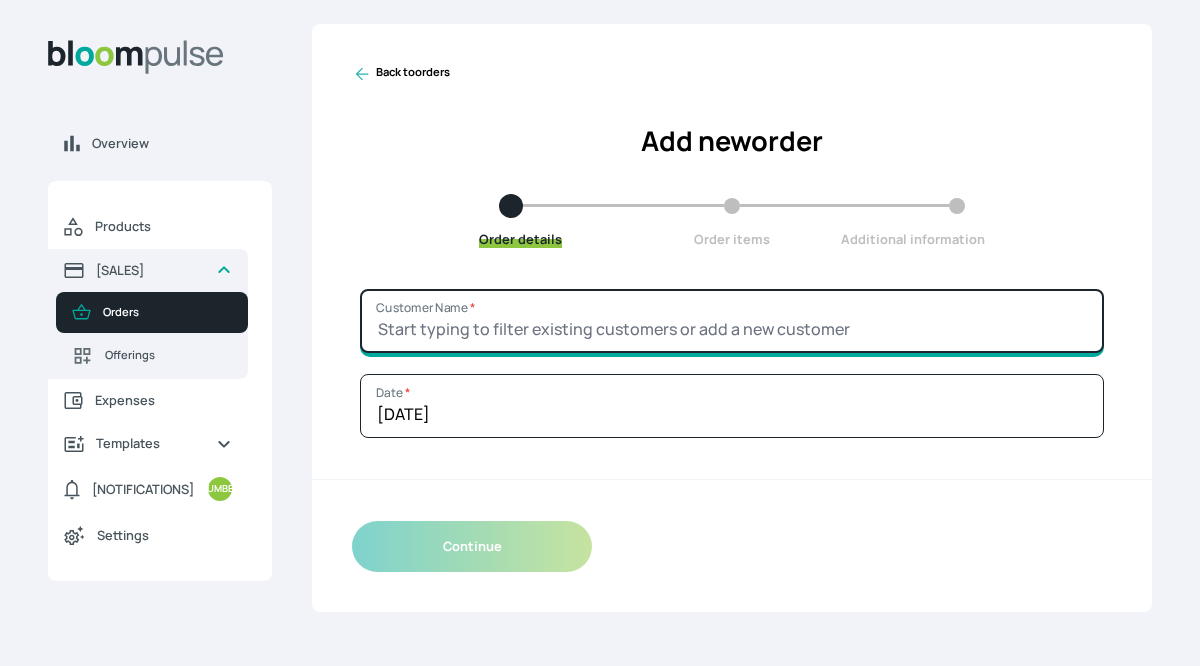 click on "Customer Name    *" at bounding box center [732, 321] 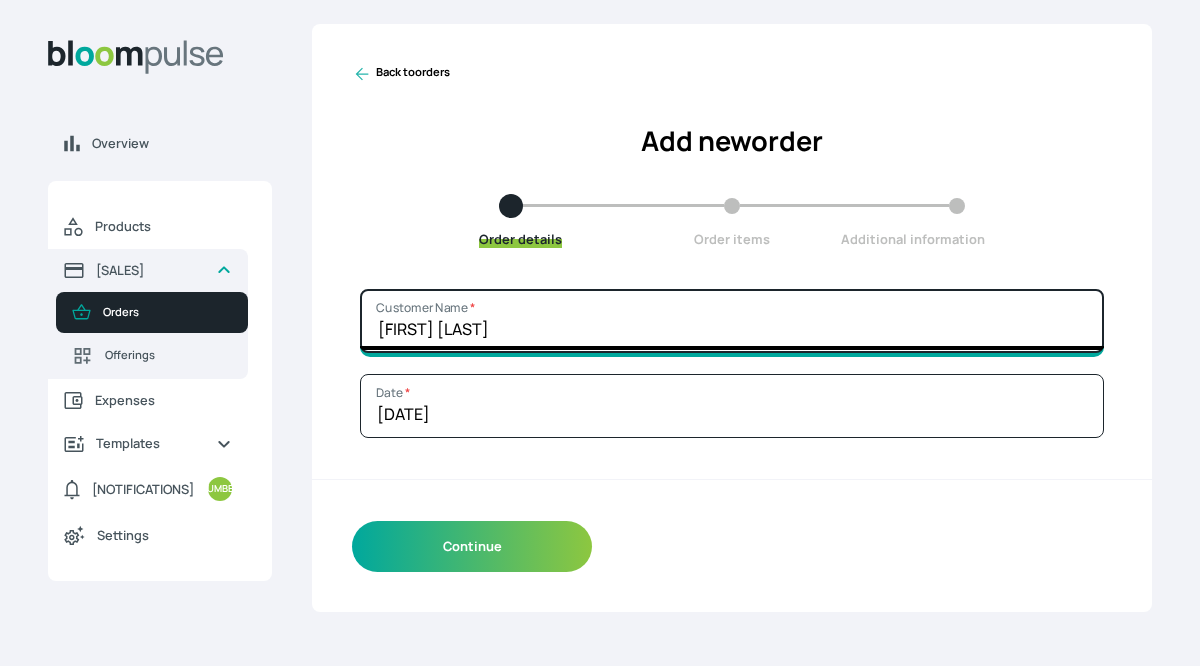 type on "[FIRST] [LAST]" 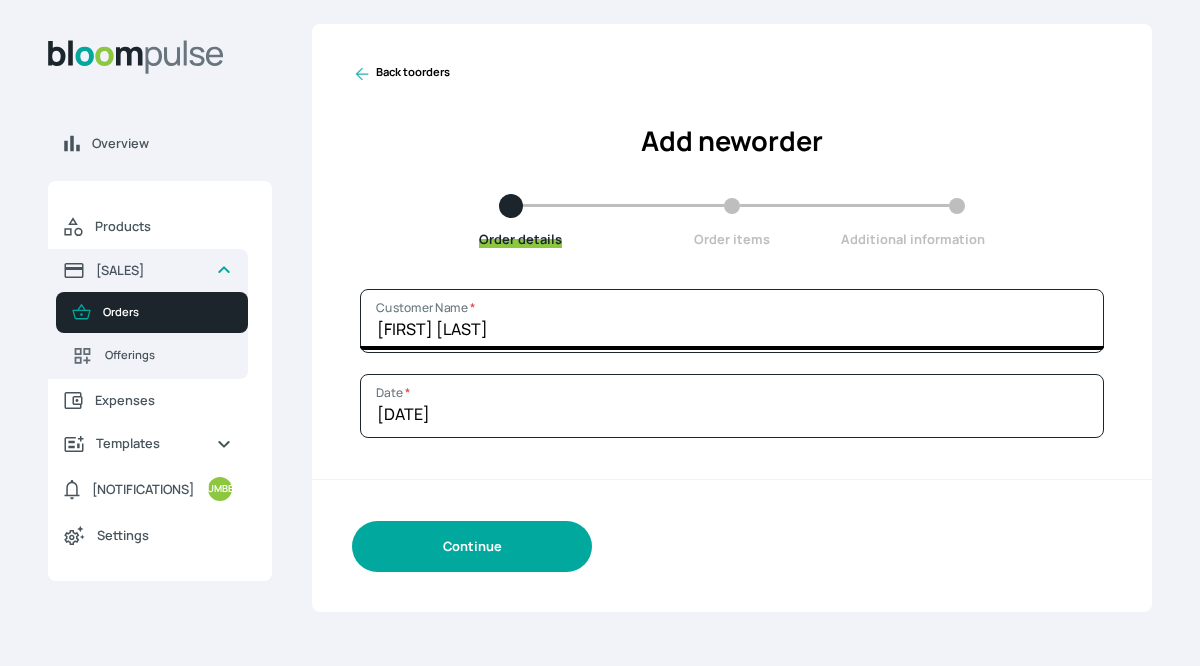 click on "Continue" at bounding box center [472, 546] 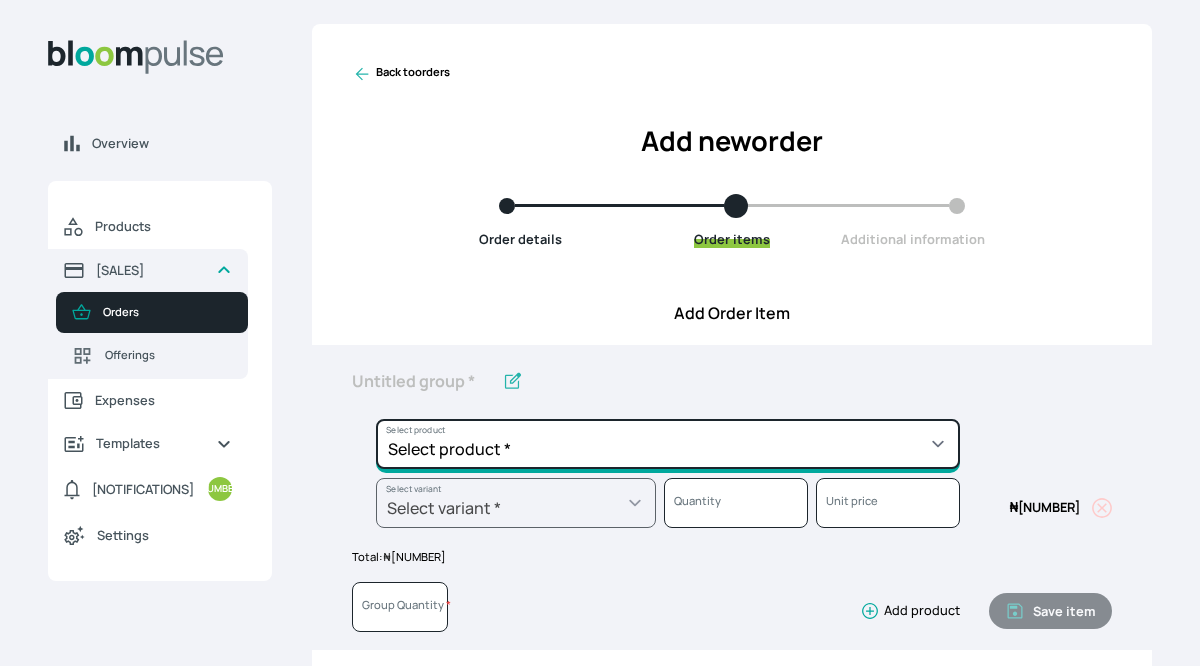 click on "Select product *  Big Canvas 30TH OF MARCH (SAME EQUIPMENTS) 85mm EF Lens 85mm Rf Lens Ad200 with trigger Ad600 with trigger Backdrop Complete Set Beauty dish  Big Paper Backdrop Big Reflector C Stand Canon 5d mark ii with 50mm lens Canon R6 (body only) Canon R6 with 50mm lens and adapter Canvas backdrop Caution fee Caution fee for Cameras Cone Full Black Paper Backdrop Half Grey Paper Backdrop Half White Paper Backdrop [FIRST] [LAST] [FIRST] [FIRST] [LAST] [FIRST] [LAST] [FIRST] [LAST] L bracket Manual shoot Manual snoot Optical Snoot Paper Backdrop Big Grey Paper Backdrop Big Nude Paper Backdrop Big White Parabolic Softbox Parabolic softbox & diffuser Red Canvas Backdrop Rode Mic Sml Softbox Stand Su Space Su Space (Intimate Gathering) Tripod Tt520 Speedlight V850 iii Viltrox Wooden Stool" at bounding box center (668, 444) 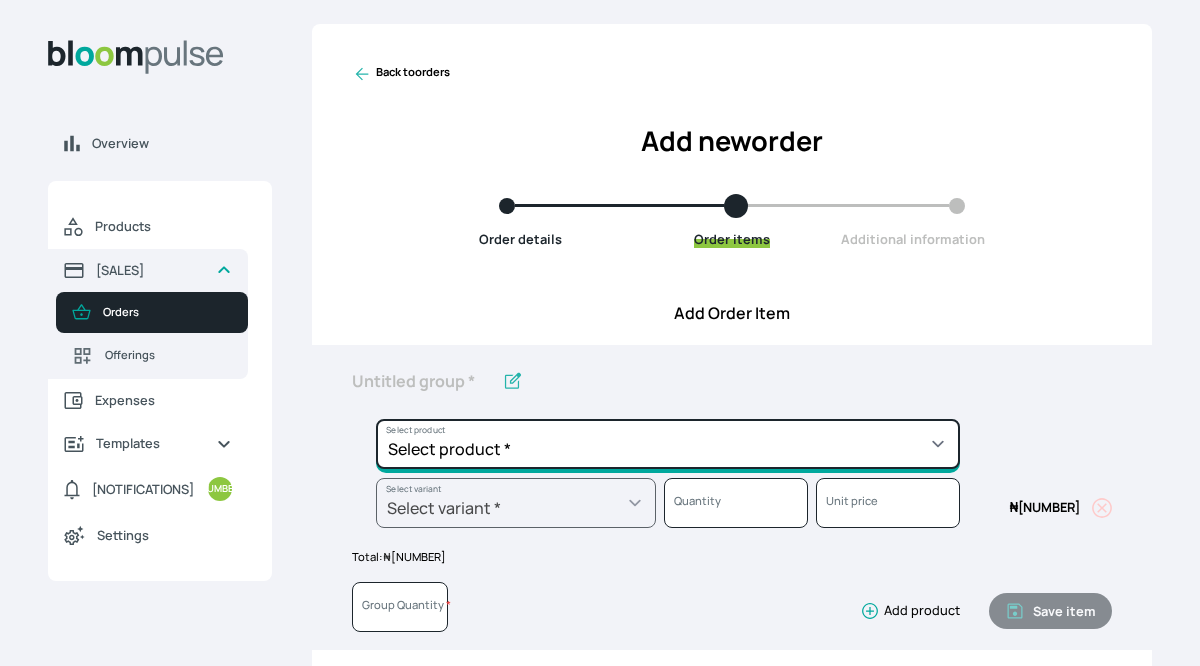 type on "Jiddena Space" 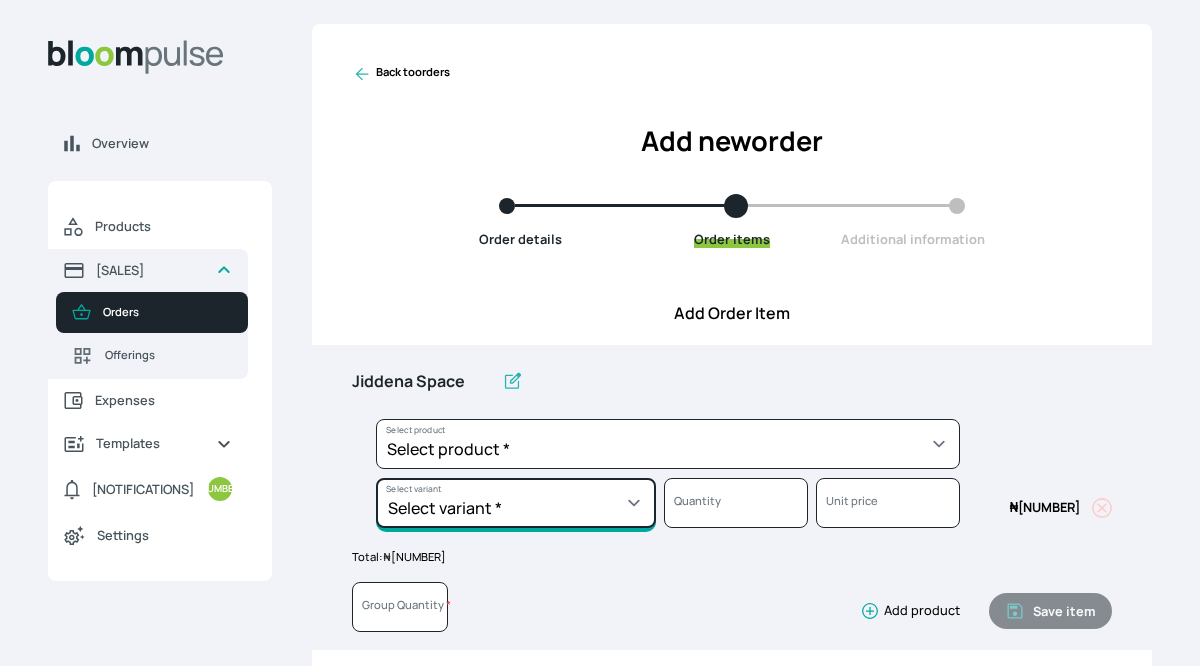 click on "Select variant * [ACTIVITY]" at bounding box center (516, 503) 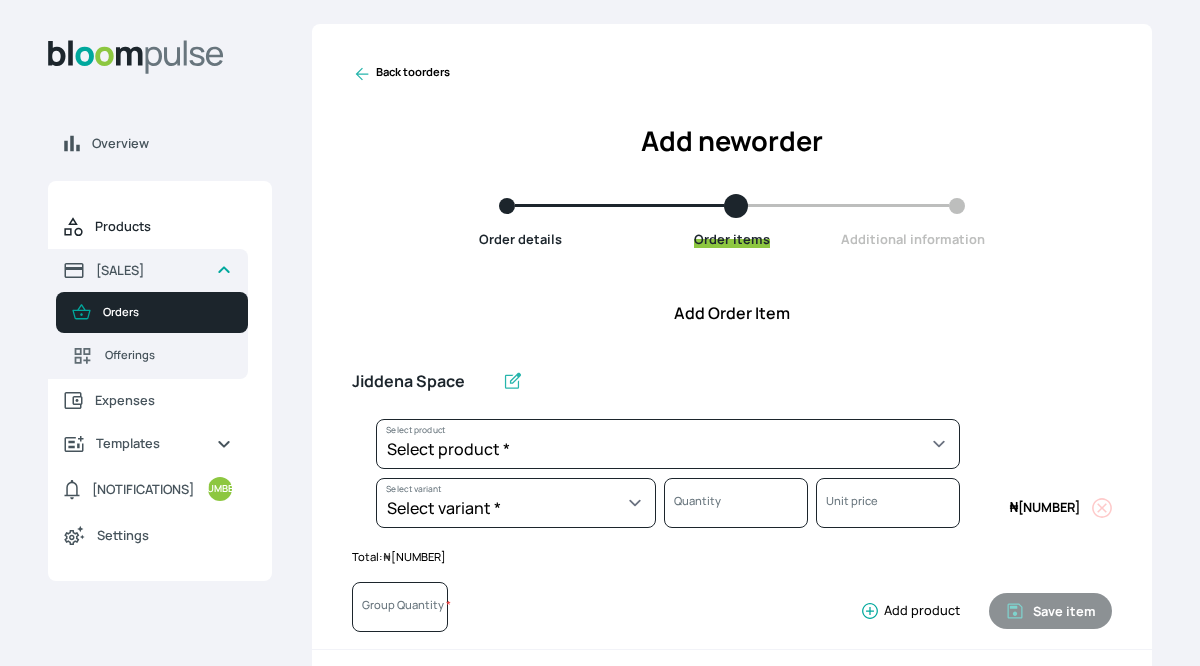 click on "Products" at bounding box center [163, 226] 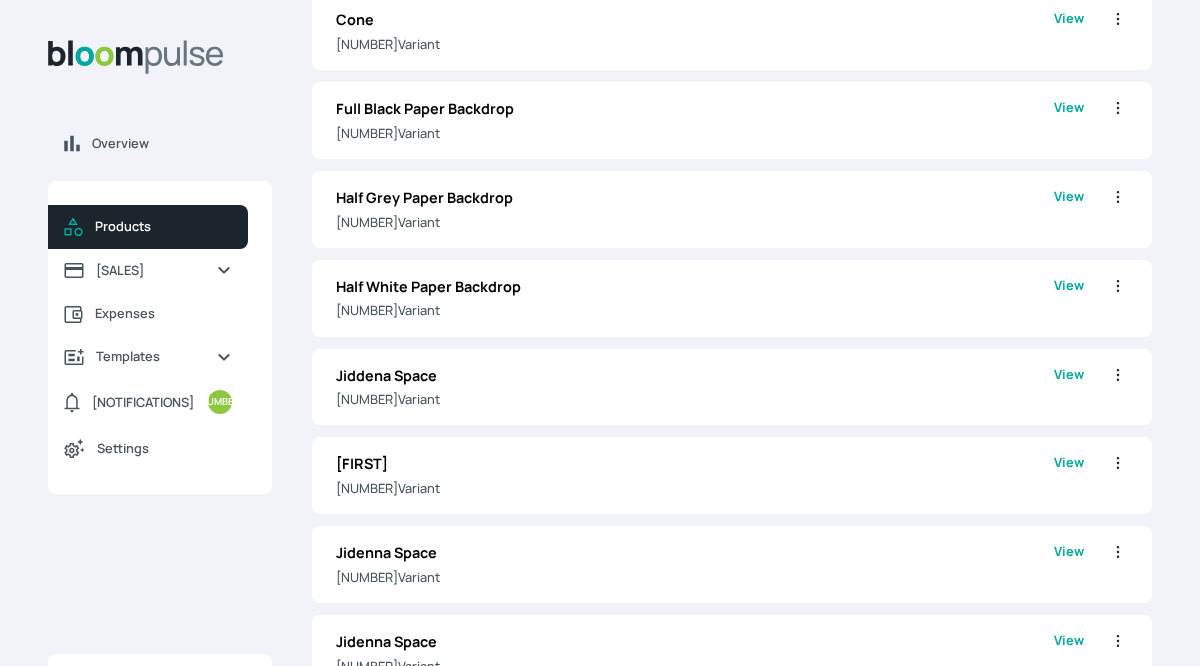 scroll, scrollTop: 1640, scrollLeft: 0, axis: vertical 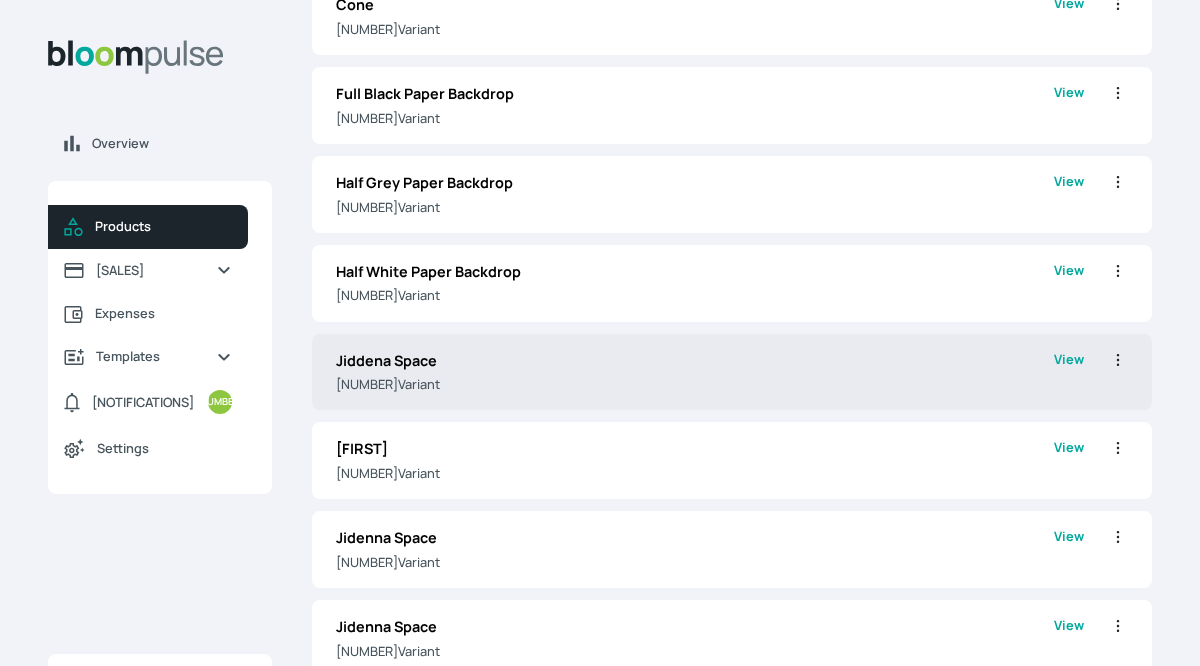 click 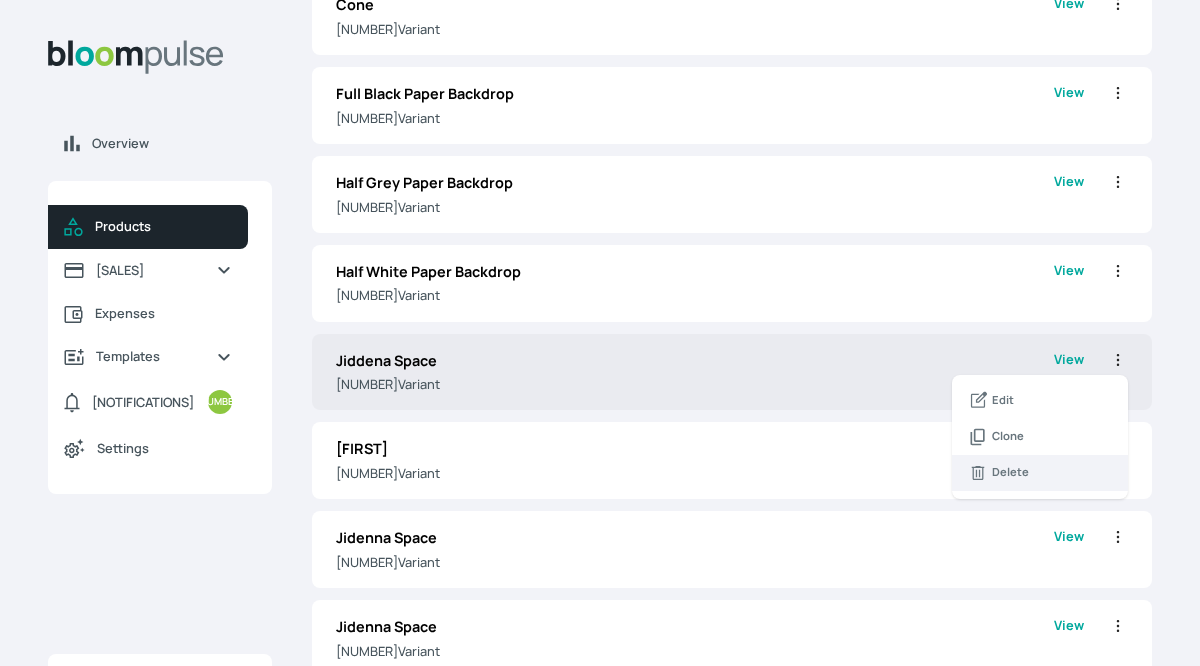 click on "Delete" at bounding box center [1010, 472] 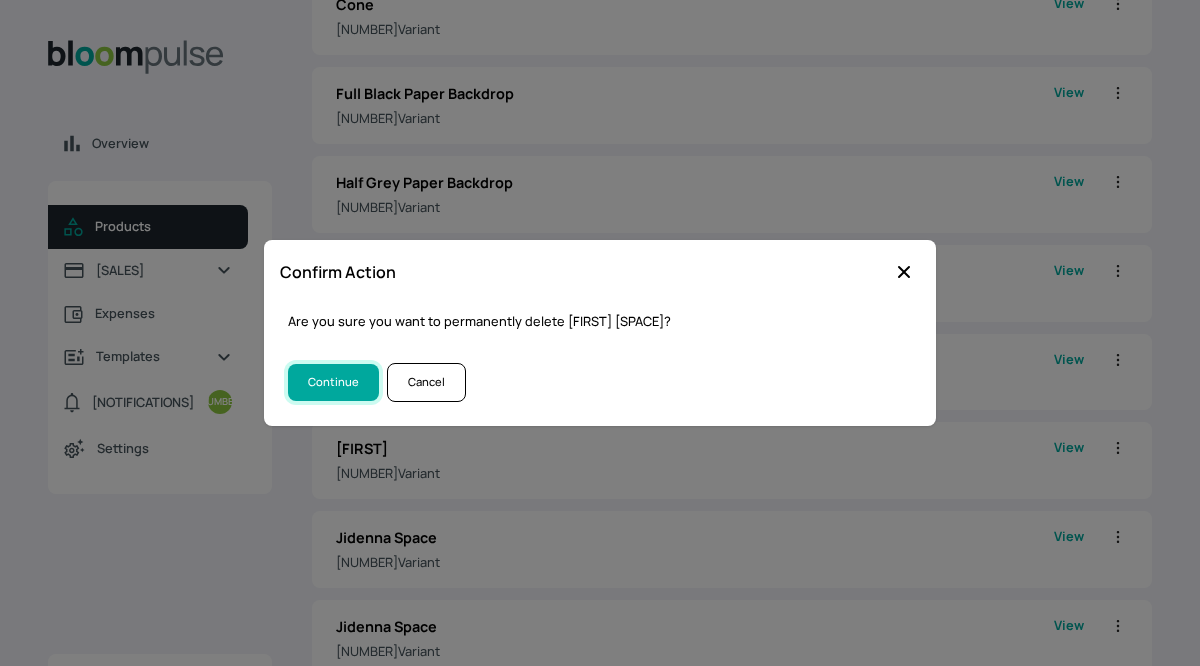 click on "Continue" at bounding box center [333, 382] 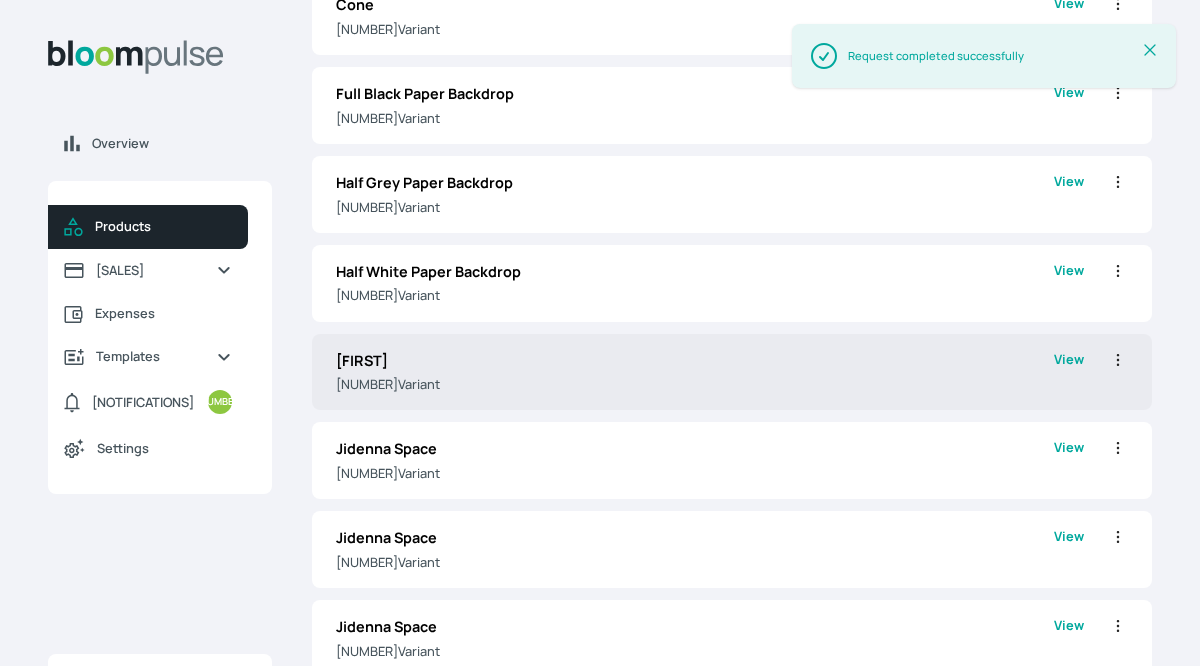 click 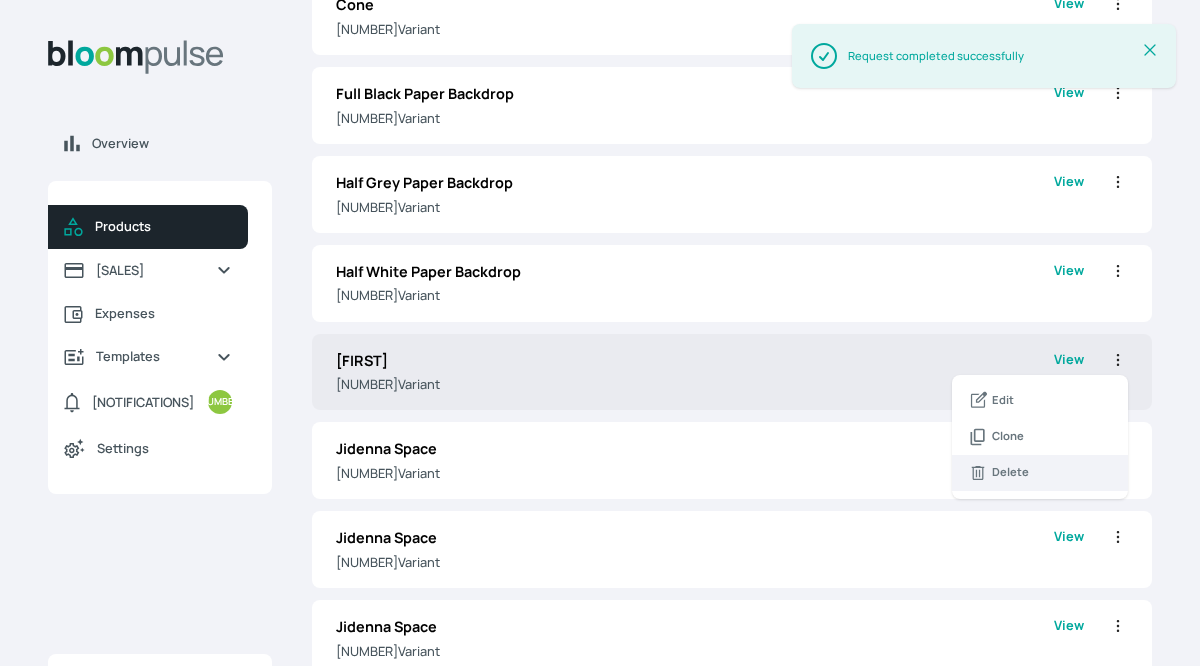 click on "Delete" at bounding box center (1010, 472) 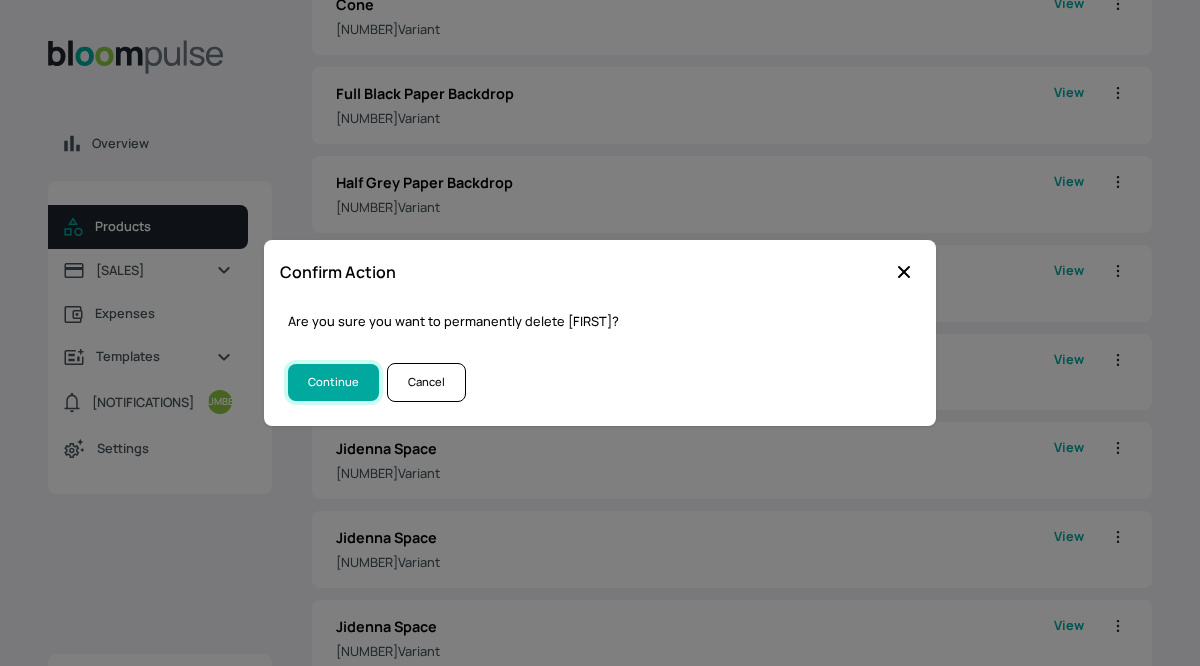 click on "Continue" at bounding box center (333, 382) 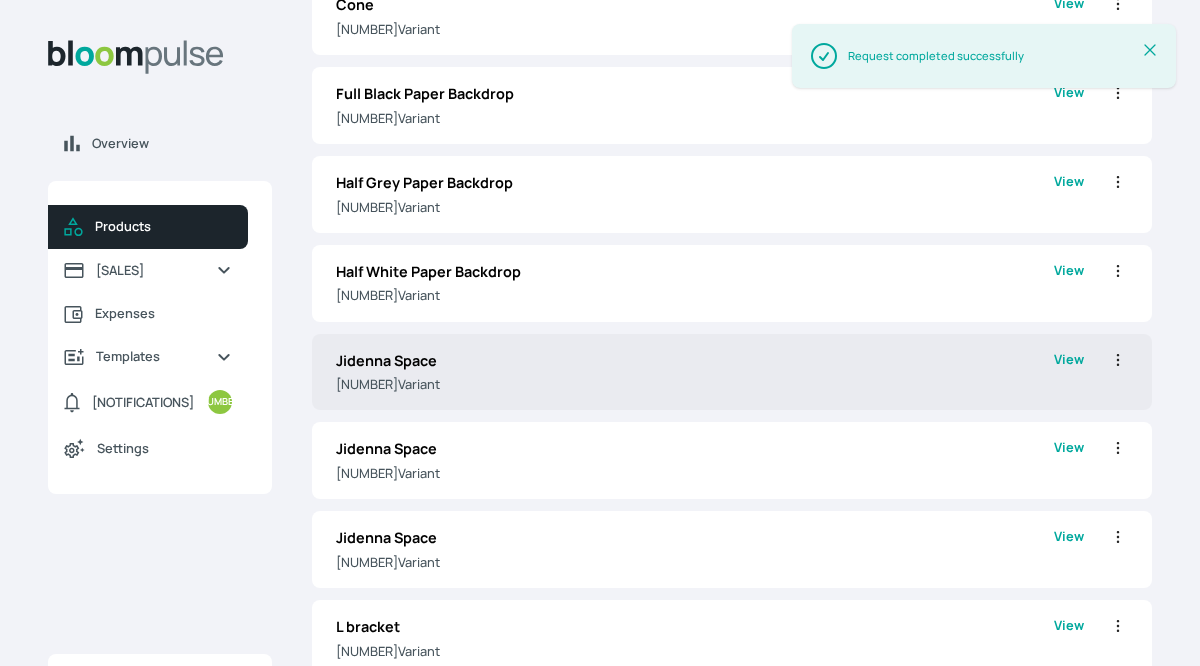 click 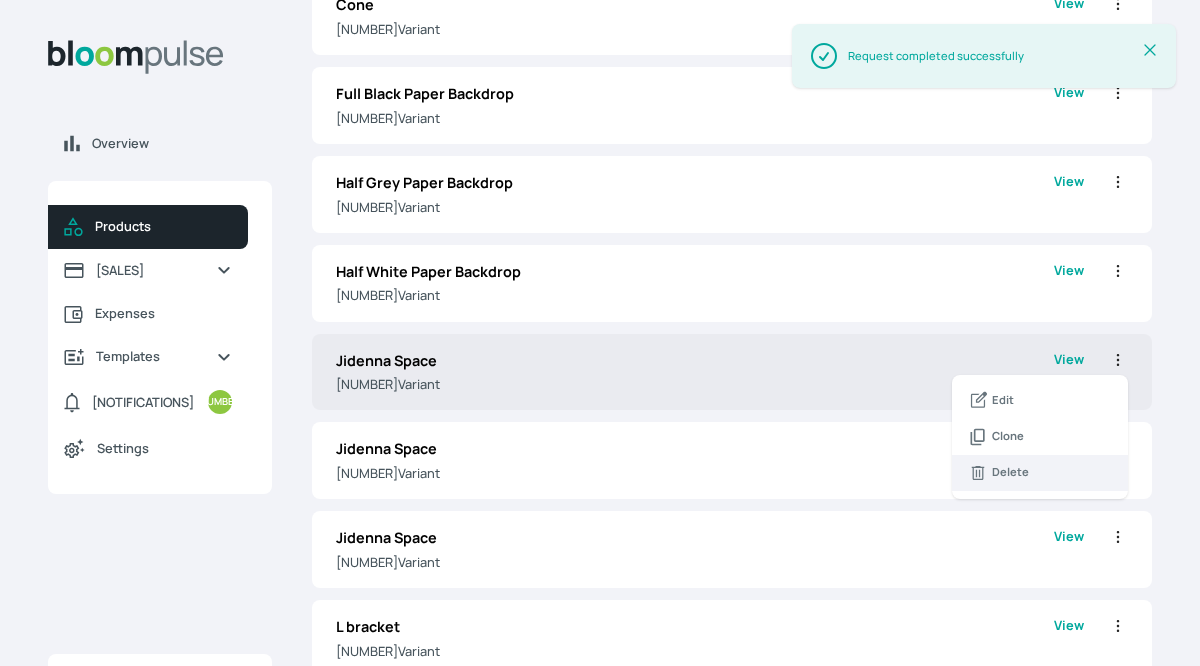 click on "Delete" at bounding box center (1010, 472) 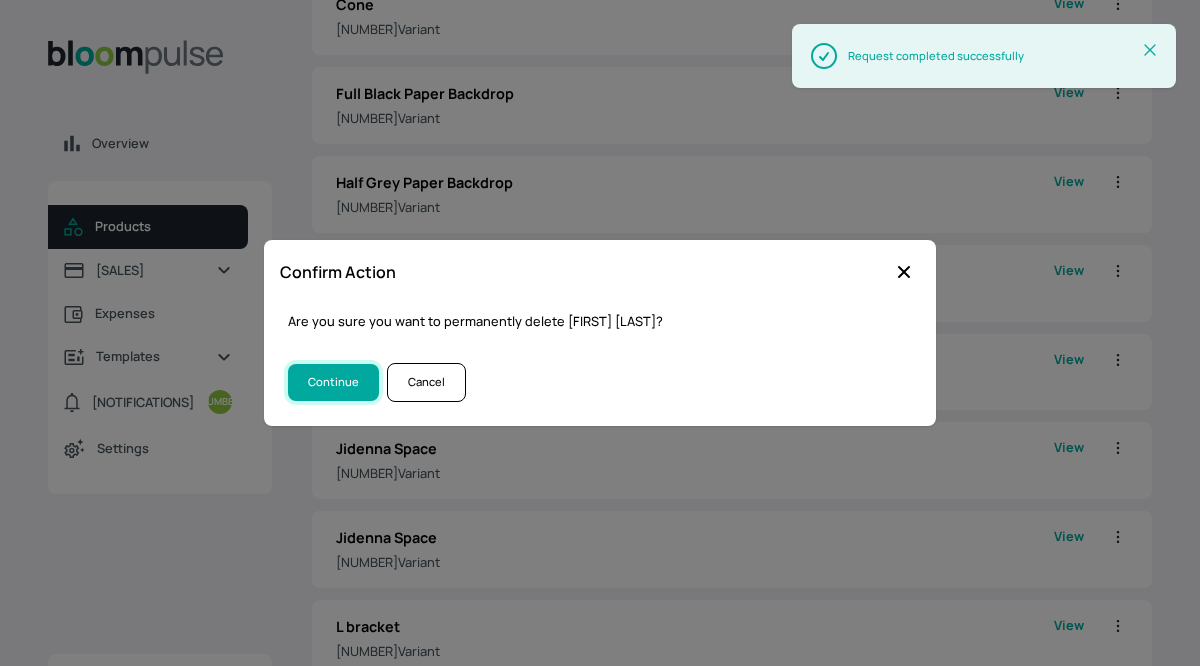 click on "Continue" at bounding box center (333, 382) 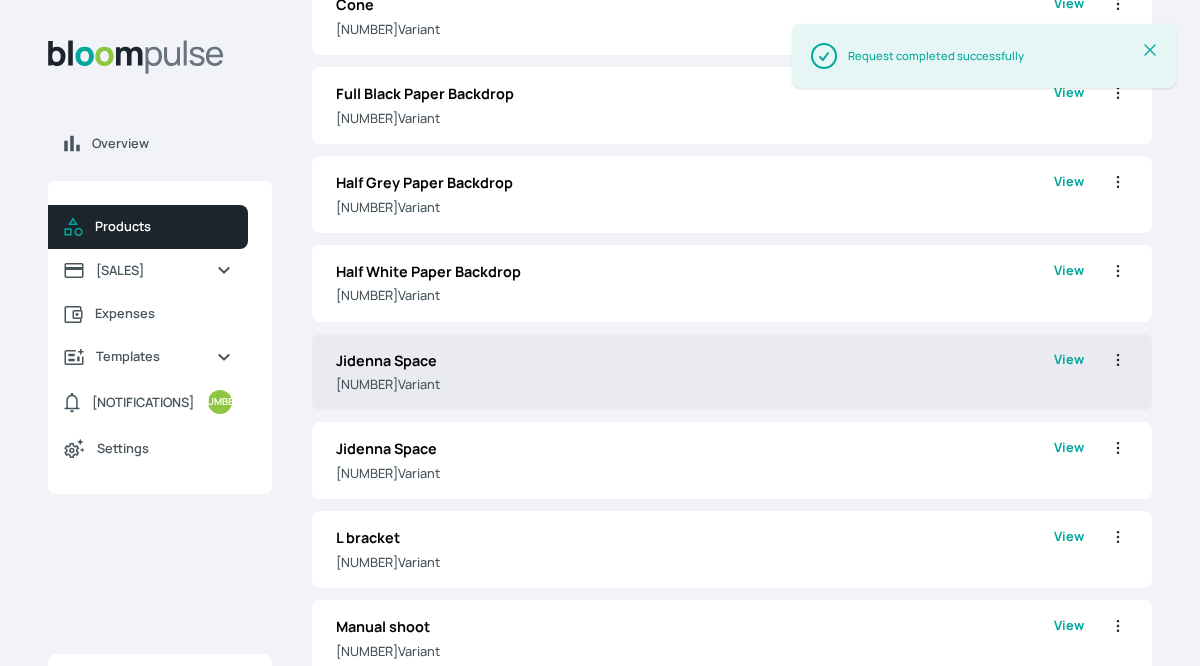 click 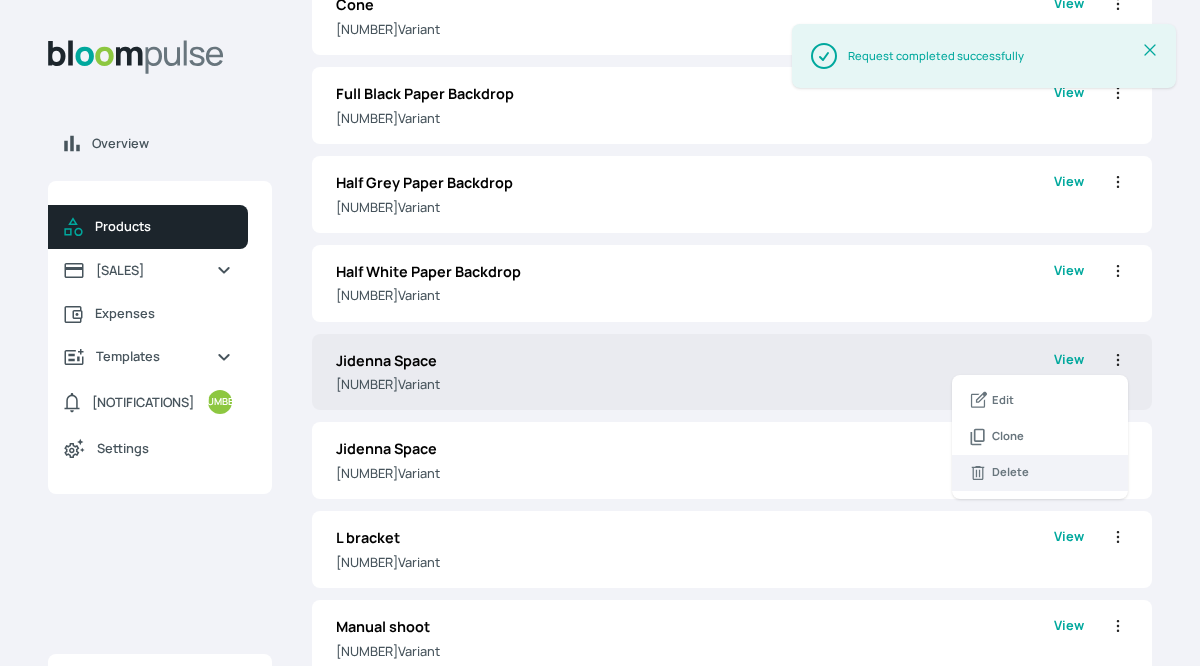click on "Delete" at bounding box center (1040, 473) 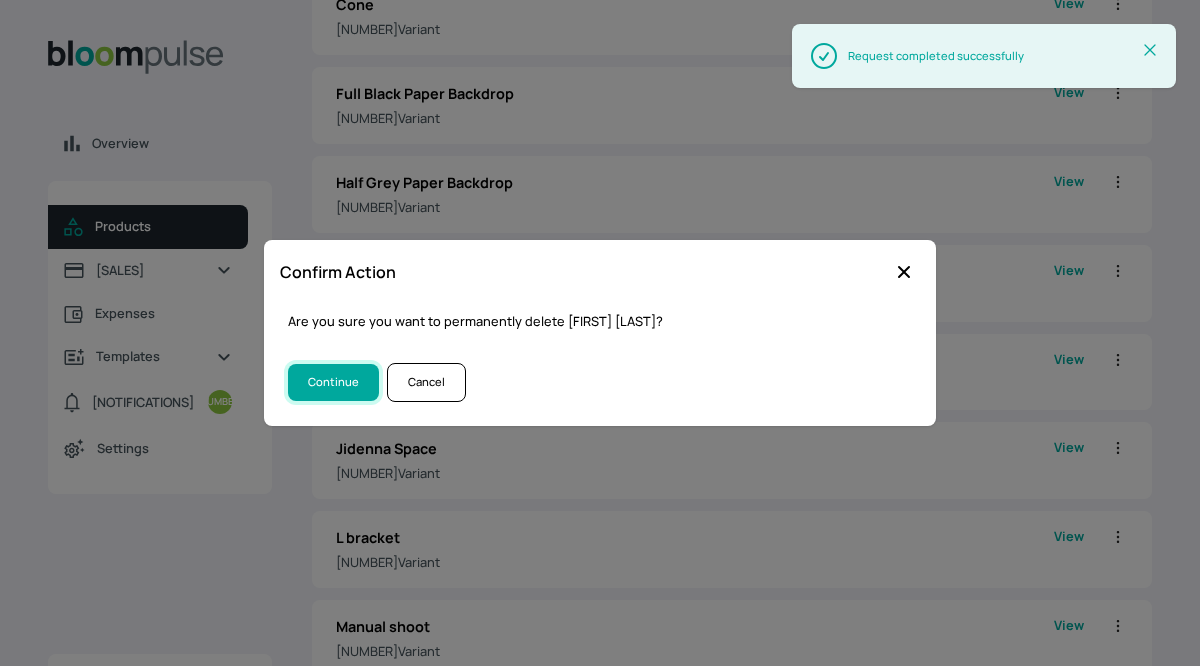 click on "Continue" at bounding box center (333, 382) 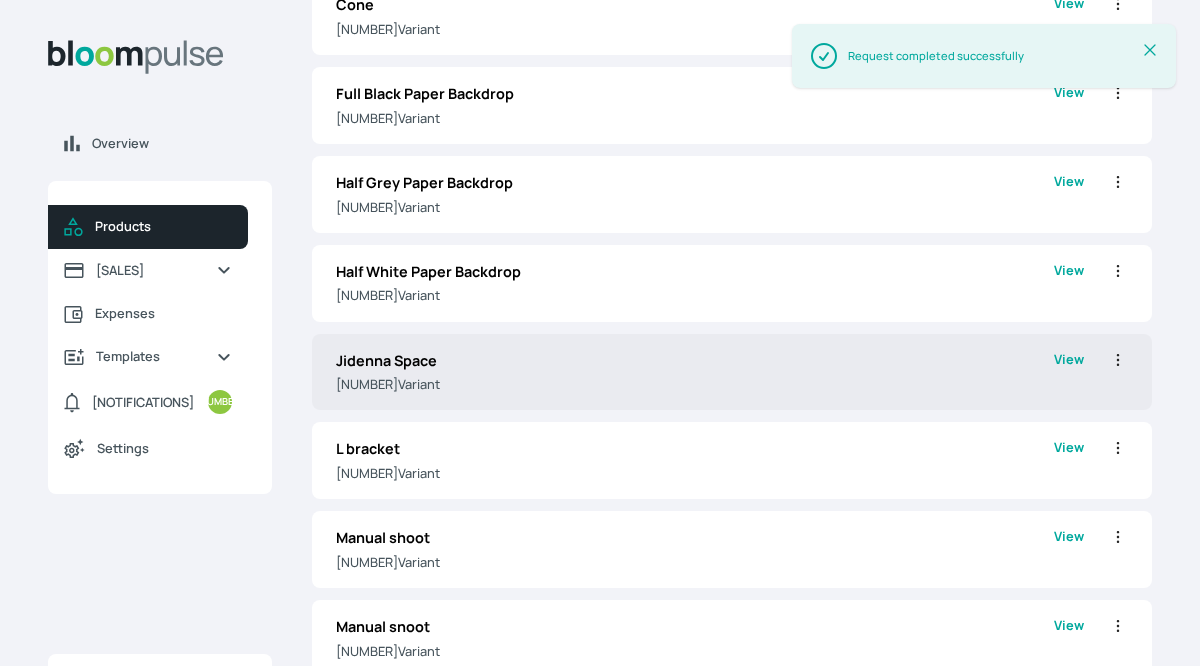 click 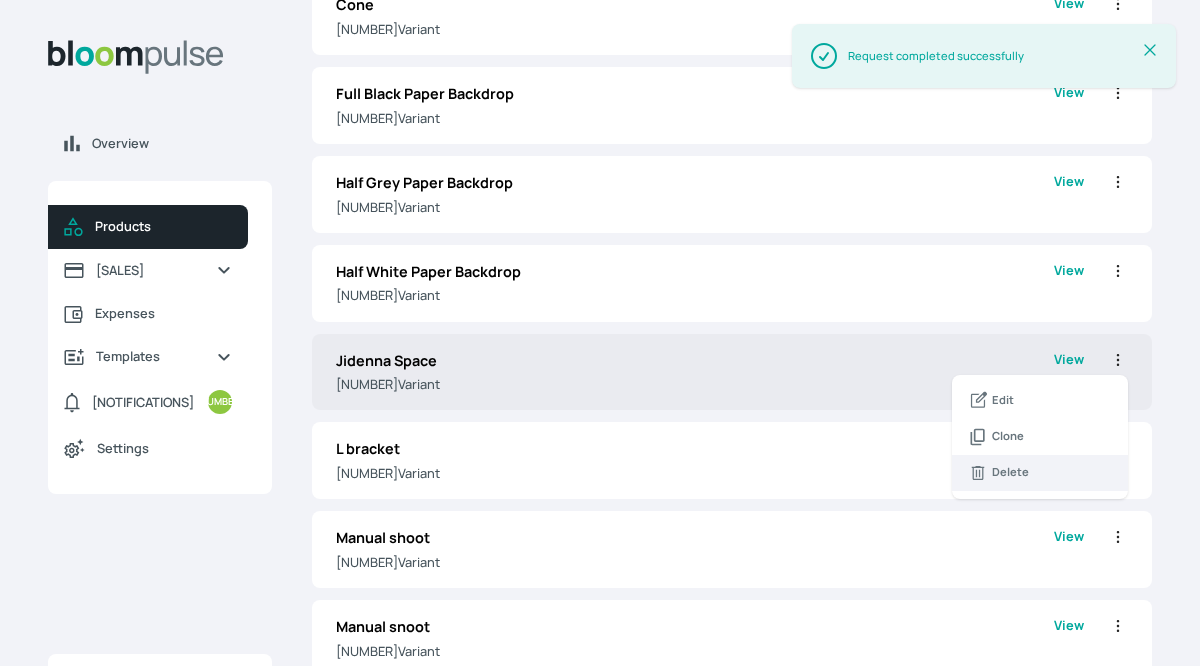 click on "Delete" at bounding box center [1040, 473] 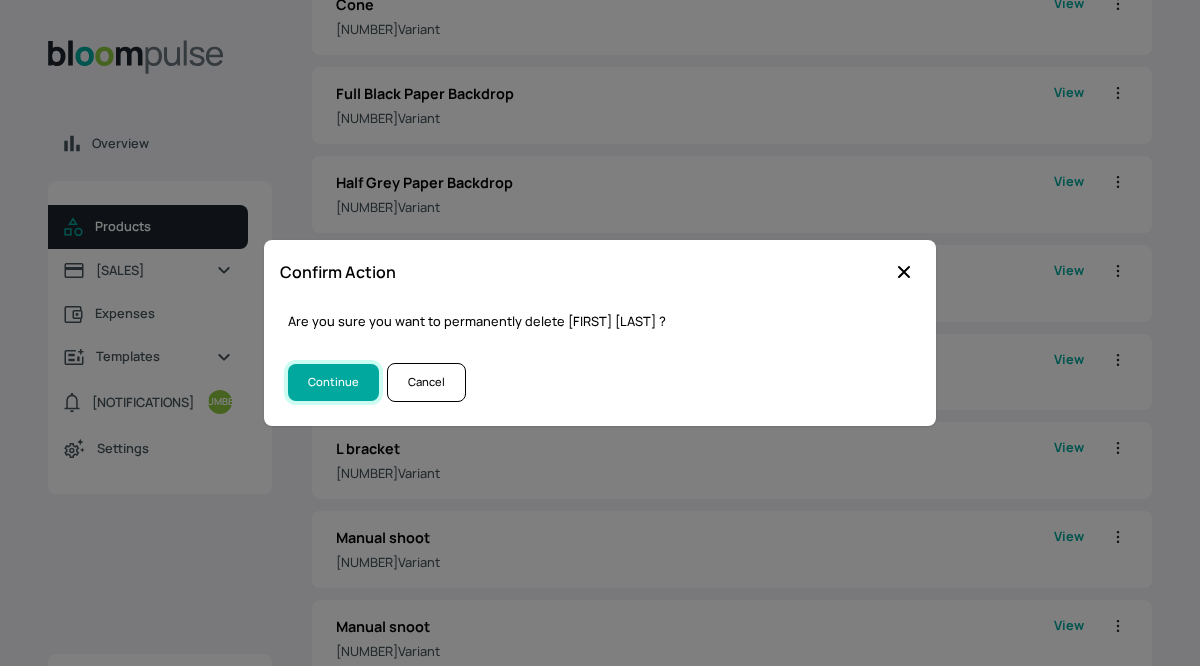 click on "Continue" at bounding box center (333, 382) 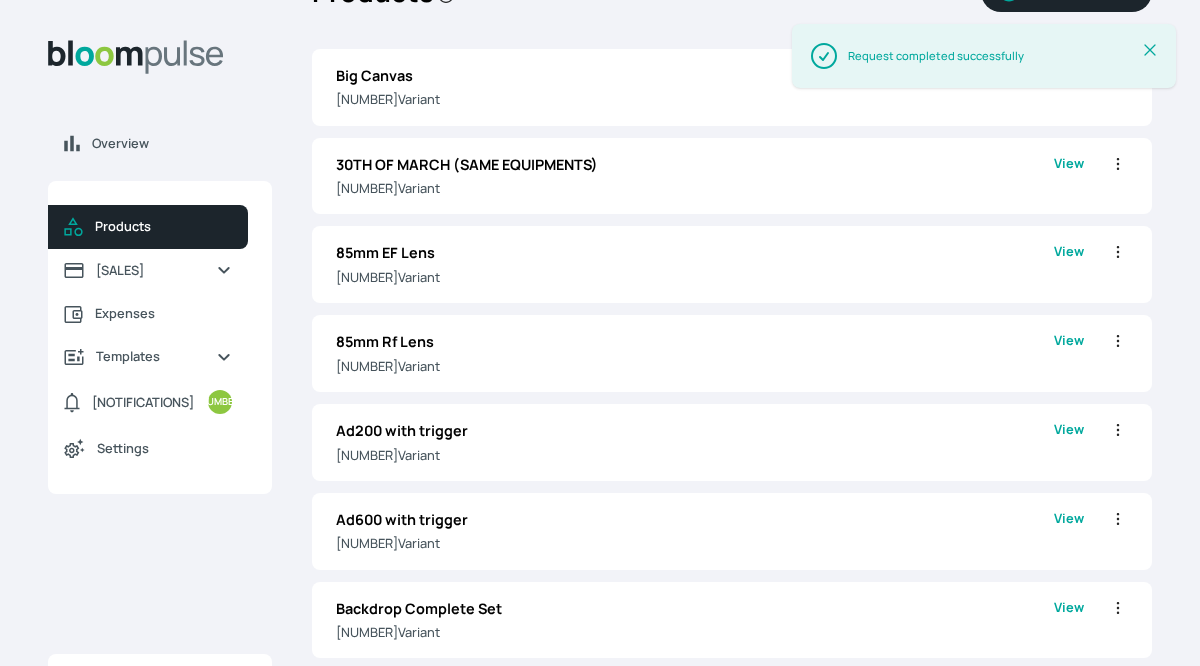 scroll, scrollTop: 0, scrollLeft: 0, axis: both 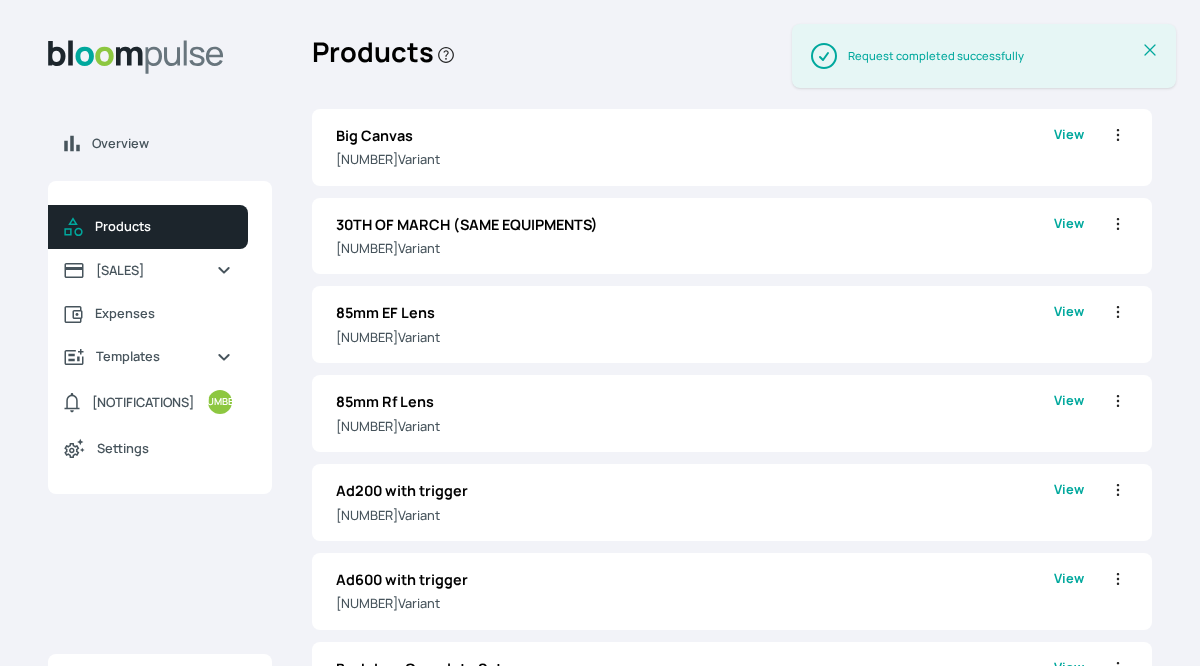 click 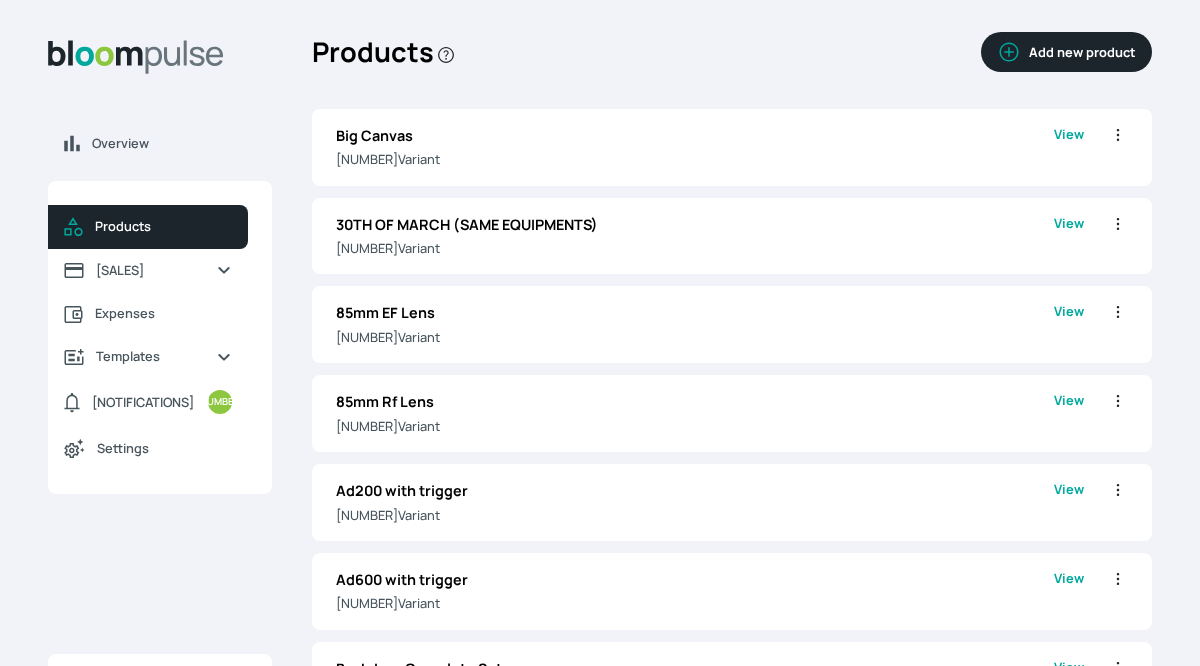 click on "Add new product" at bounding box center (1066, 52) 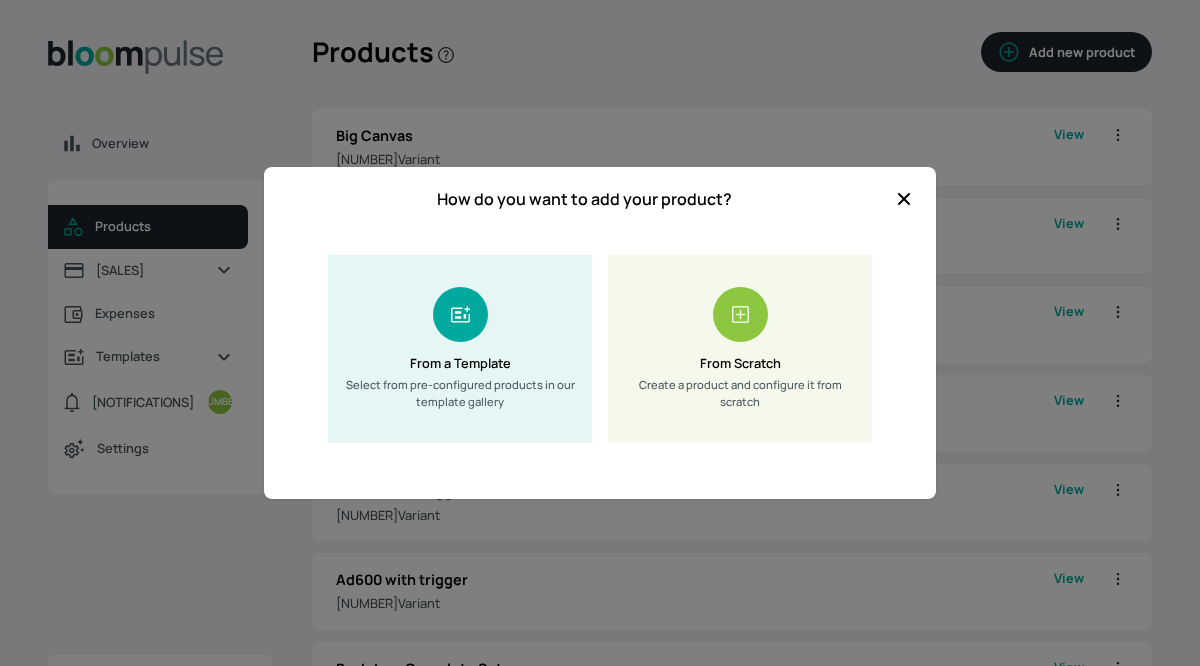click on "From Scratch Create a product and configure it from scratch" at bounding box center (740, 349) 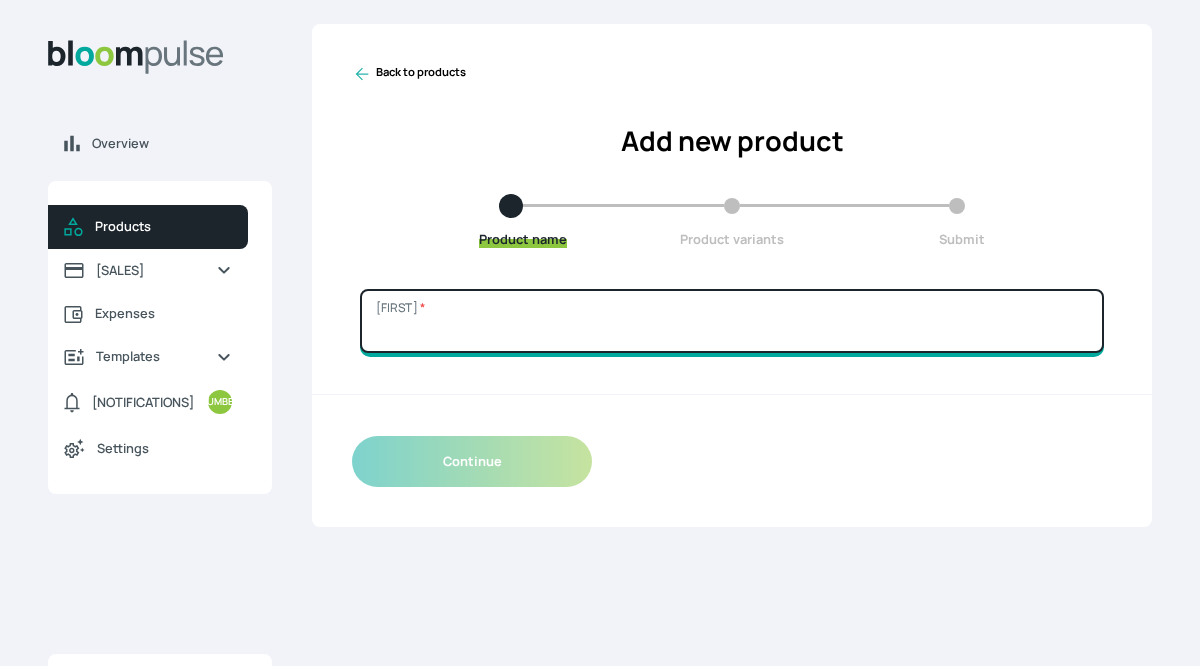 click on "Name    *" at bounding box center (732, 321) 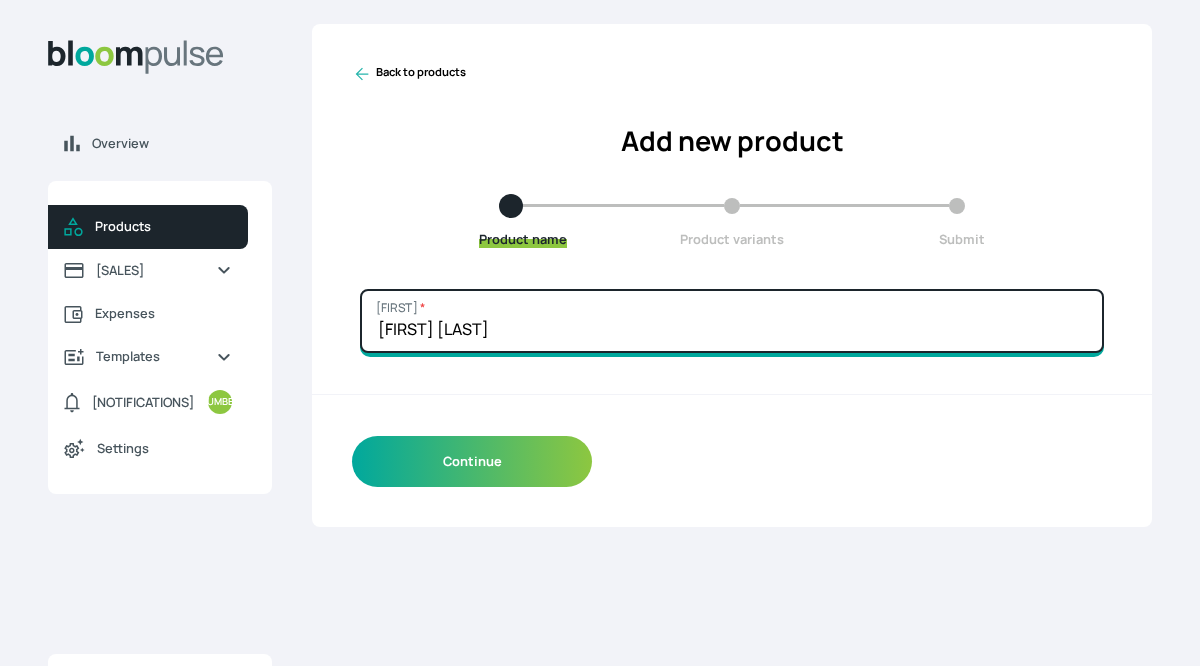type on "Jidenna Space" 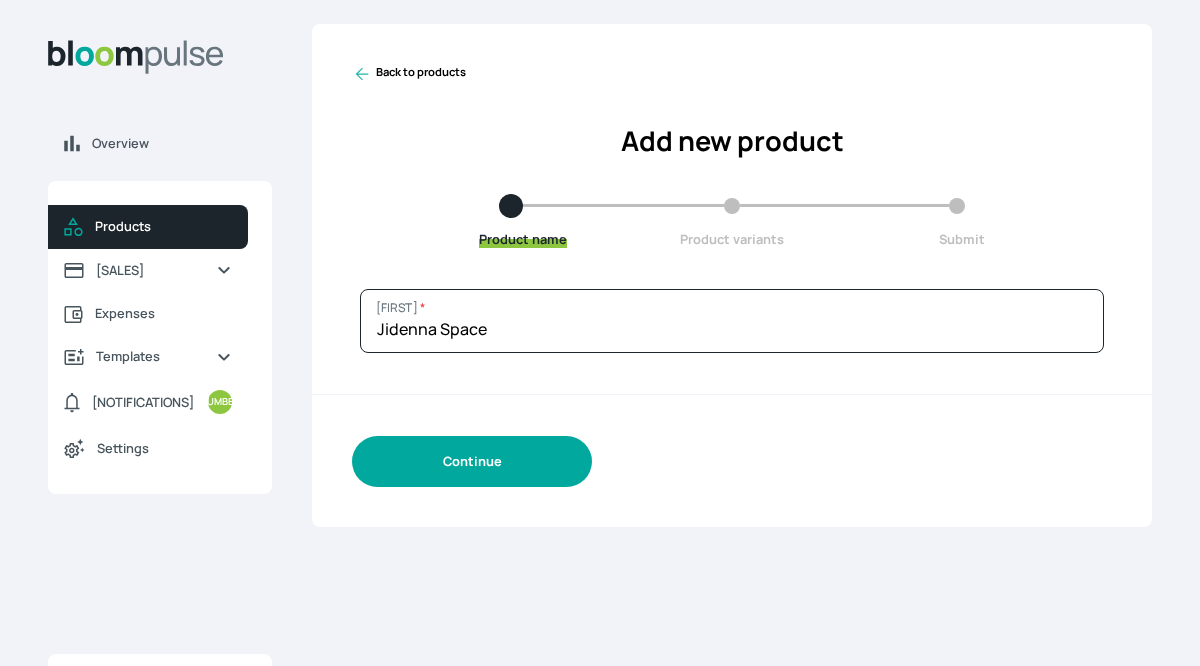 click on "Continue" at bounding box center [472, 461] 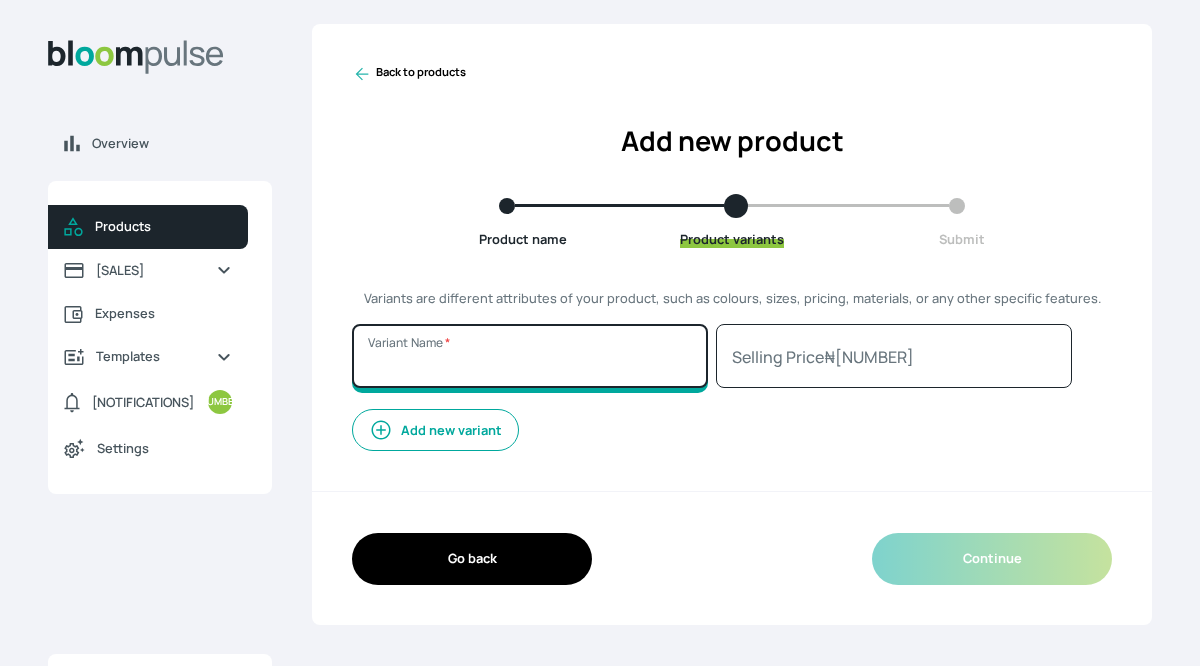 click on "Variant Name    *" at bounding box center (530, 356) 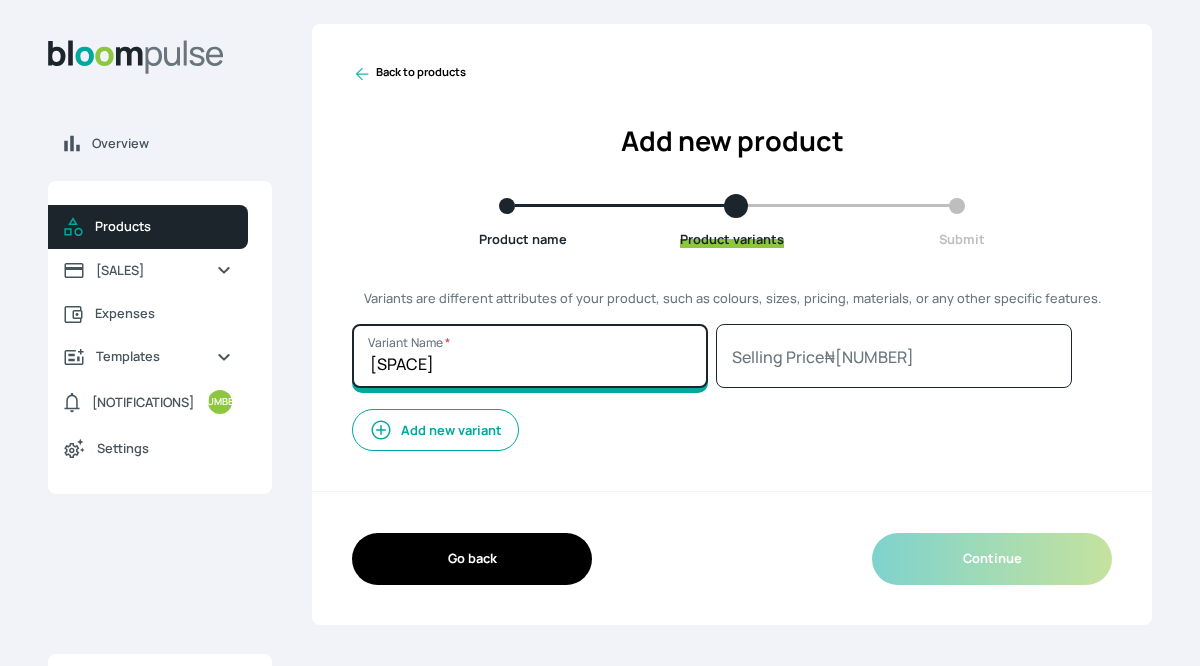 type on "[SPACE]" 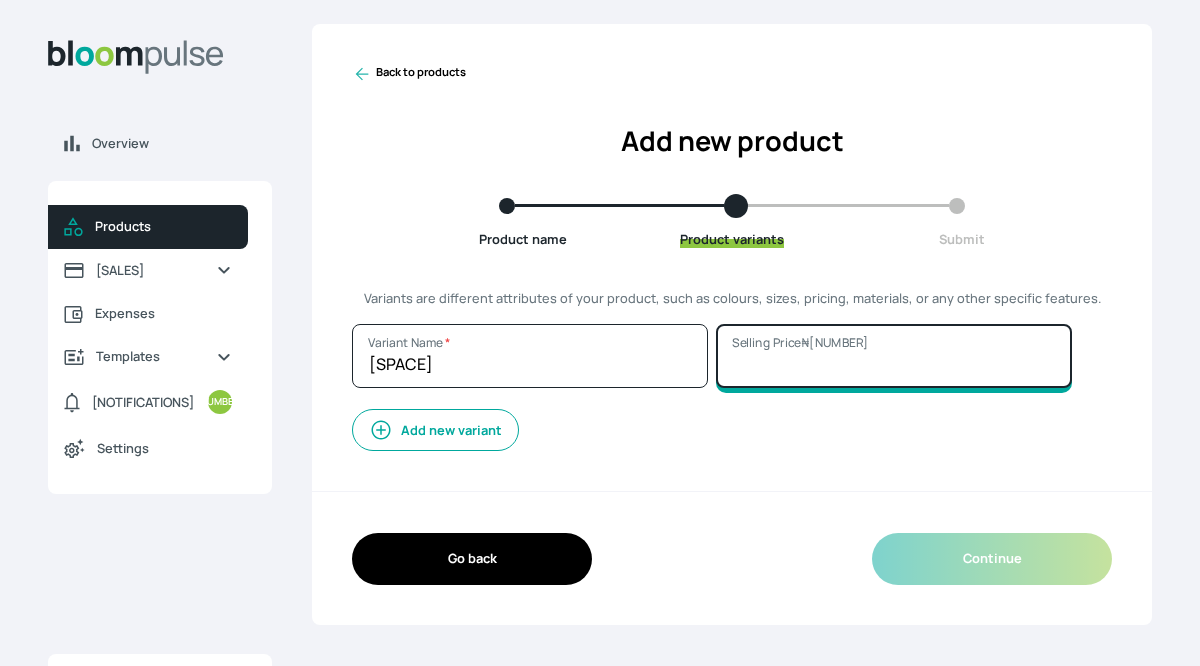 click on "Selling Price  ₦ 0" at bounding box center [894, 356] 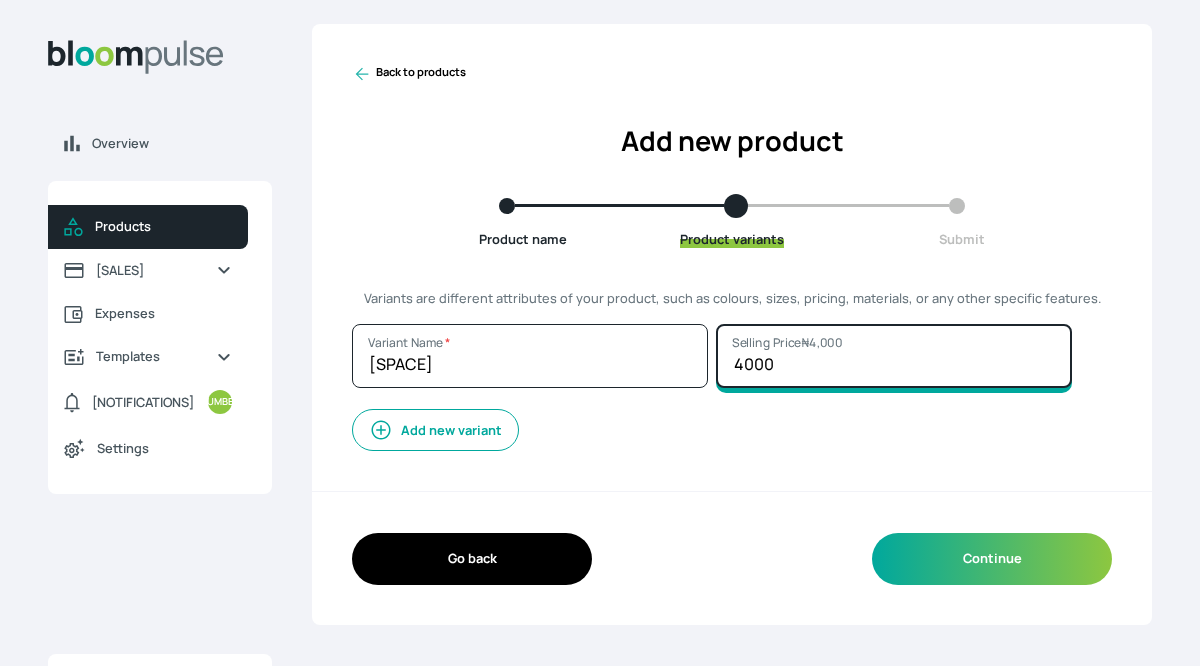 type on "40000" 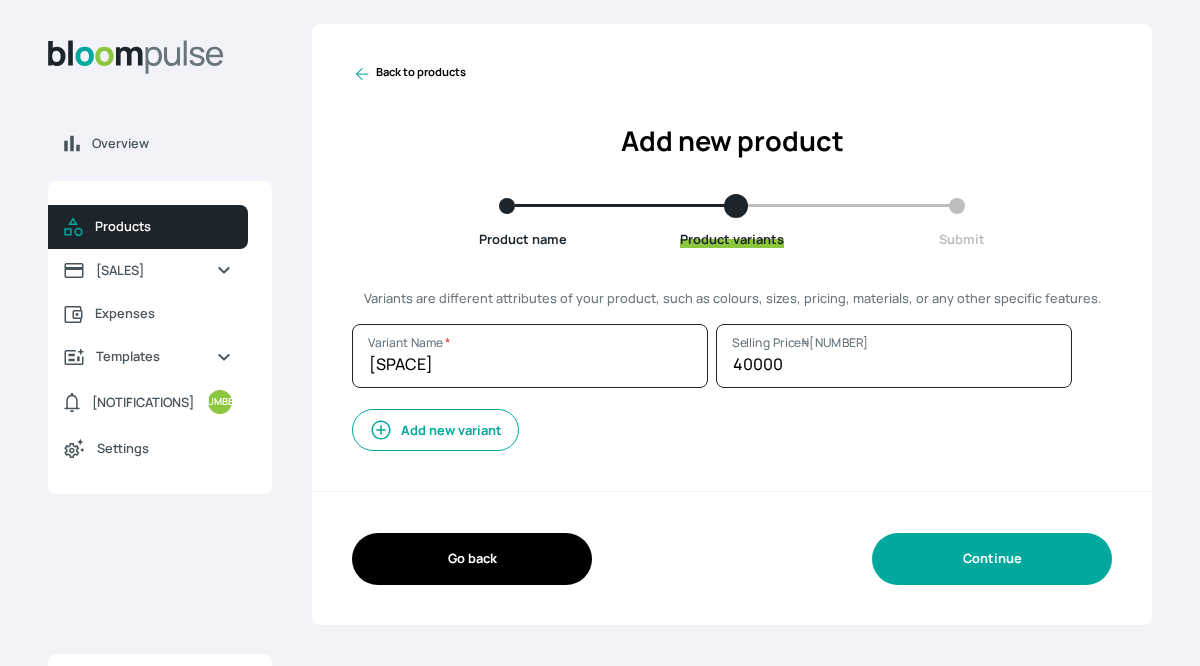 click on "Continue" at bounding box center [992, 558] 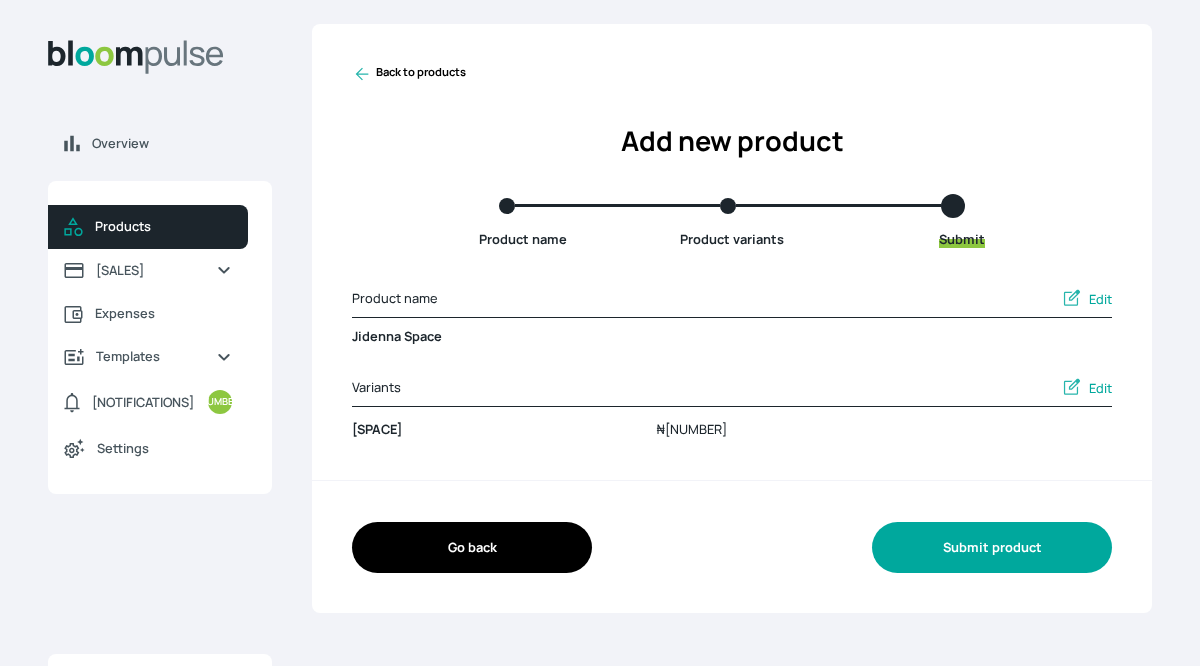click on "Submit product" at bounding box center (992, 547) 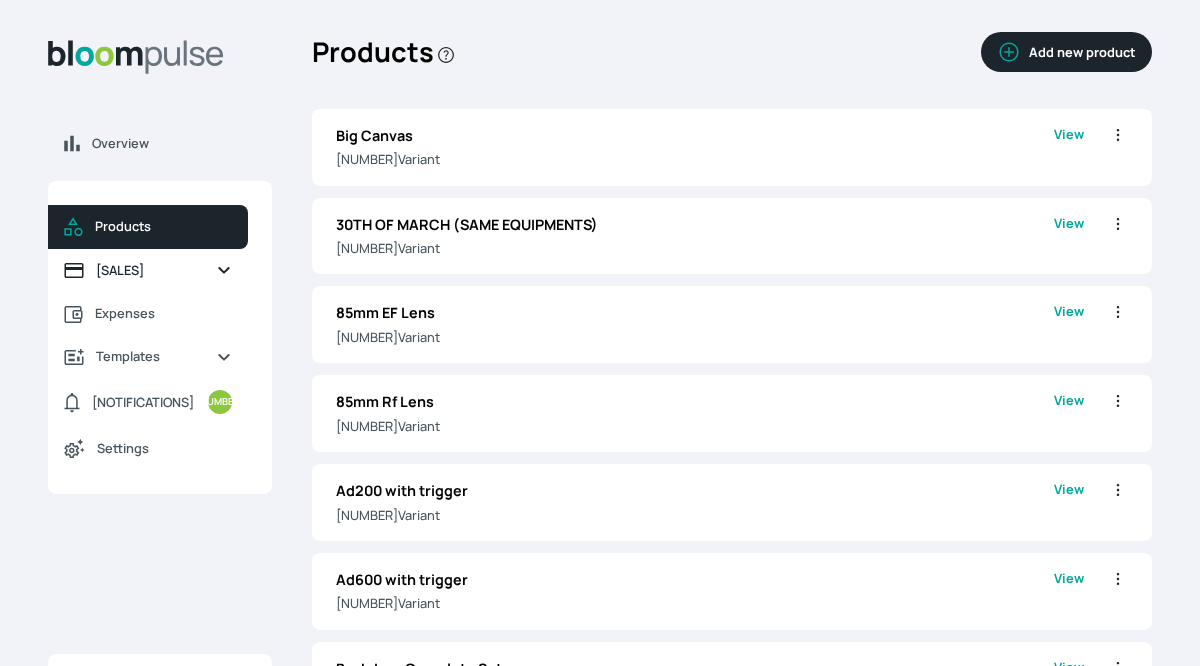 click on "[SALES]" at bounding box center (148, 270) 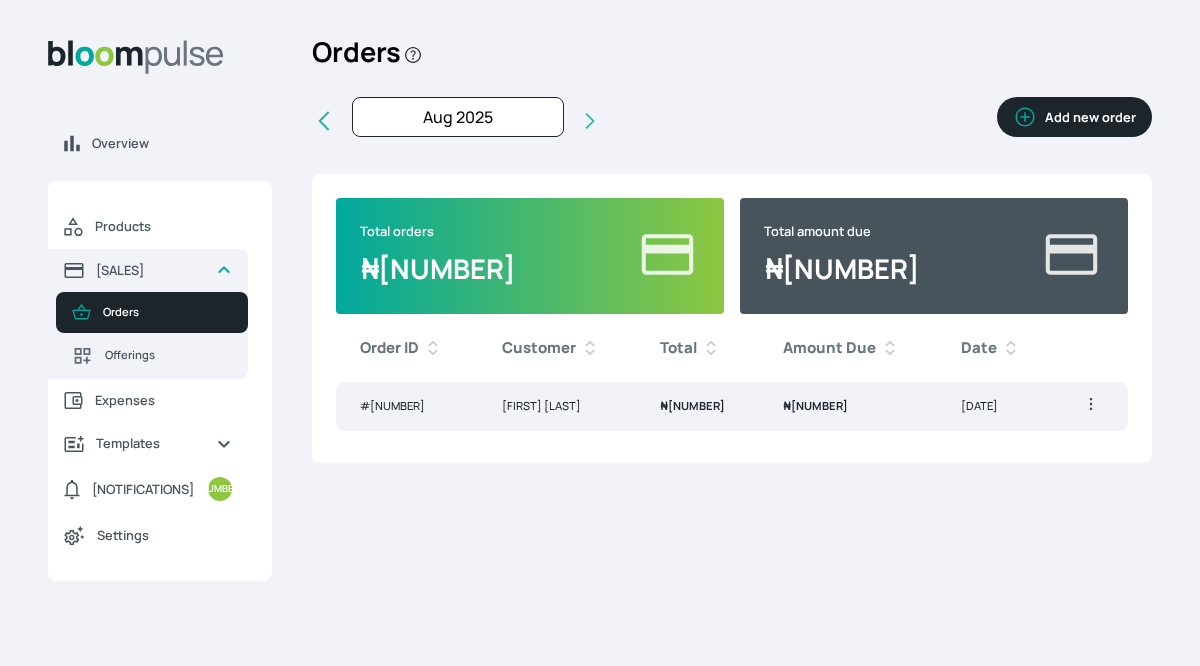 click on "Add new order" at bounding box center [1074, 117] 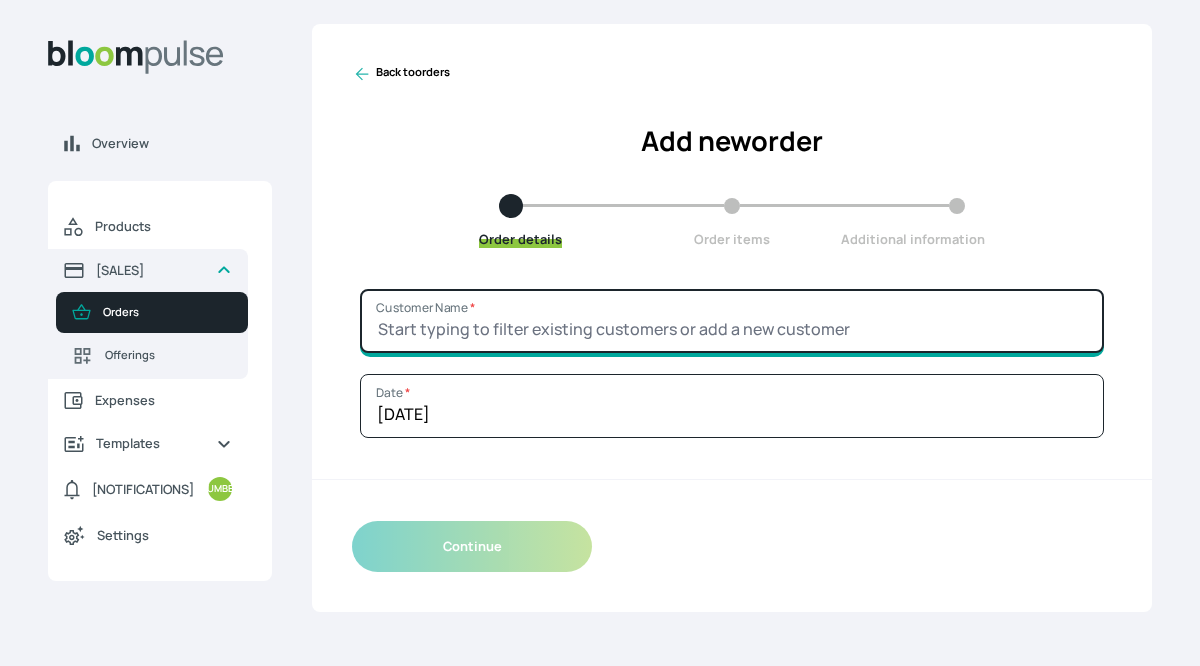 click on "Customer Name    *" at bounding box center [732, 321] 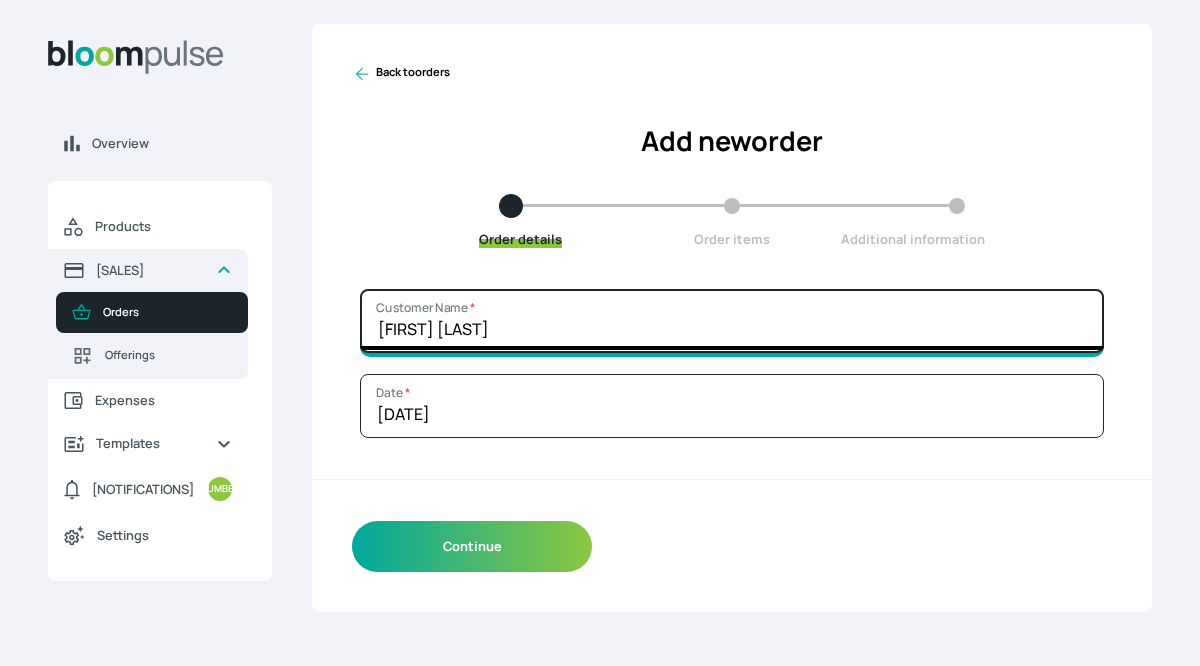 type on "[FIRST] [LAST]" 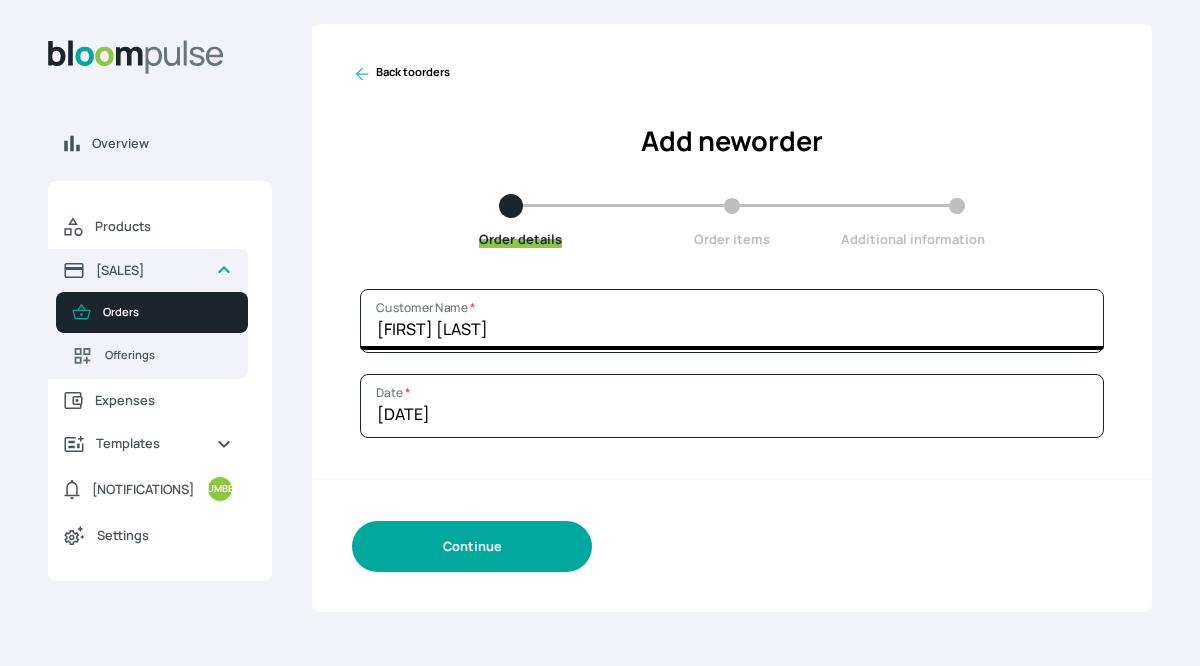 click on "Continue" at bounding box center [472, 546] 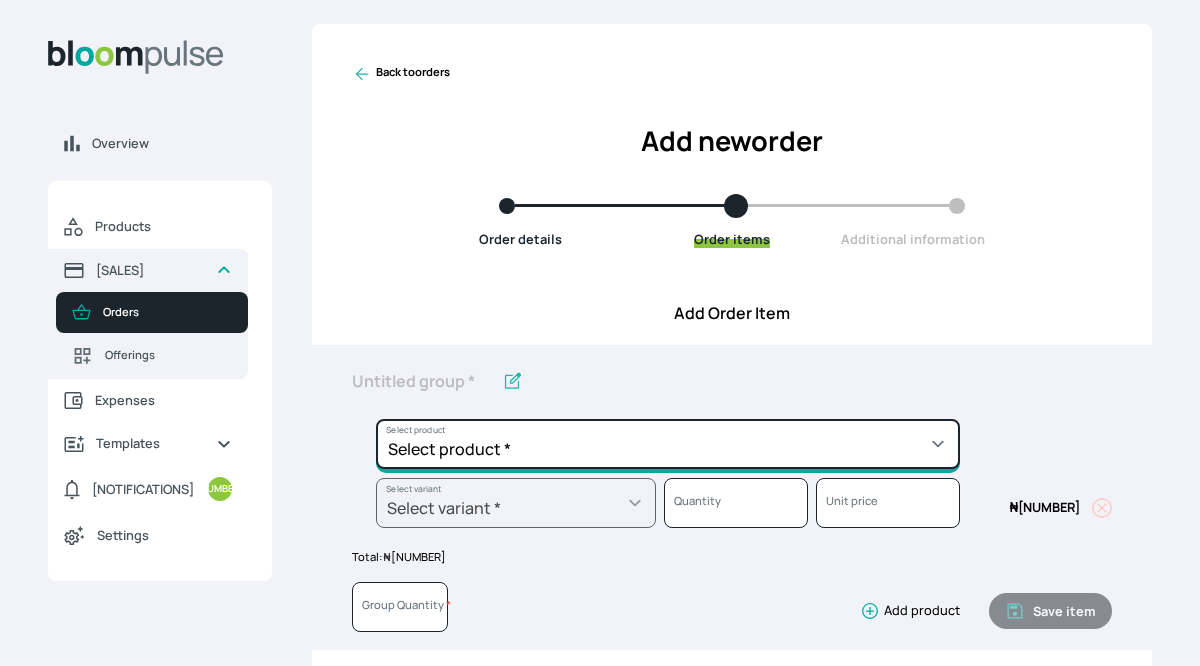 click on "Select product *  Big Canvas 30TH OF MARCH (SAME EQUIPMENTS) 85mm EF Lens 85mm Rf Lens Ad200 with trigger Ad600 with trigger Backdrop Complete Set Beauty dish  Big Paper Backdrop Big Reflector C Stand Canon 5d mark ii with 50mm lens Canon R6 (body only) Canon R6 with 50mm lens and adapter Canvas backdrop Caution fee Caution fee for Cameras Cone Full Black Paper Backdrop Half Grey Paper Backdrop Half White Paper Backdrop [FIRST] [LAST] L bracket Manual shoot Manual snoot Optical Snoot Paper Backdrop Big Grey Paper Backdrop Big Nude Paper Backdrop Big White Parabolic Softbox Parabolic softbox & diffuser Red Canvas Backdrop Rode Mic Sml Softbox Stand Su Space Su Space (Intimate Gathering) Tripod Tt520 Speedlight V850 iii Viltrox Wooden Stool" at bounding box center (668, 444) 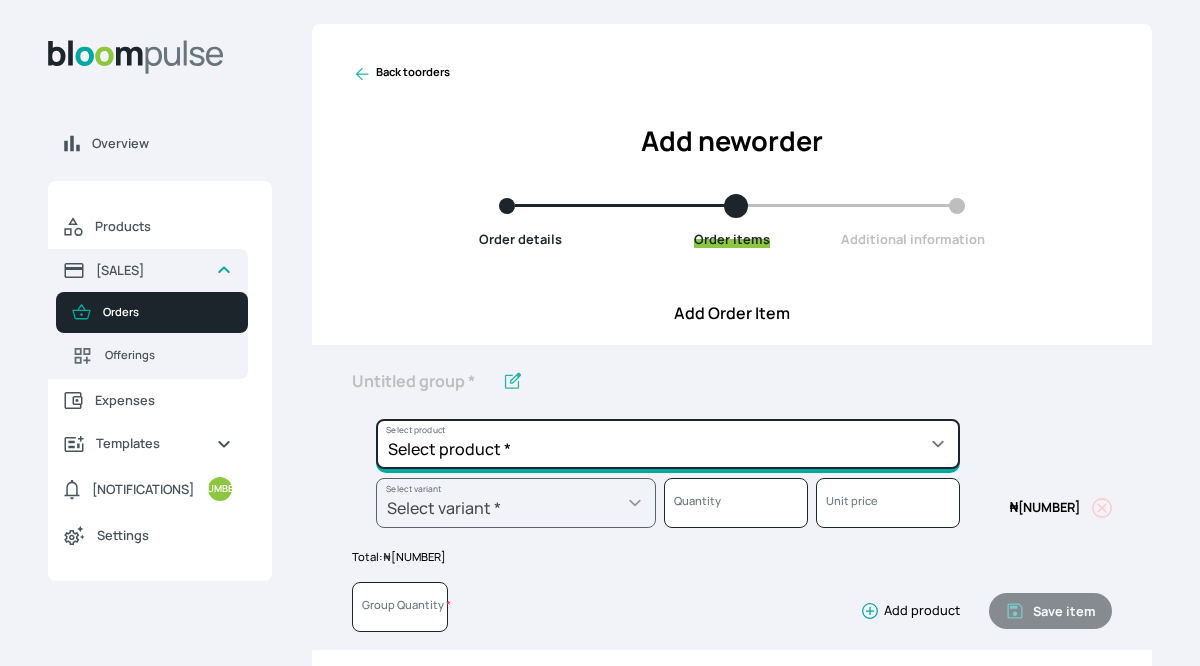 type on "Jidenna Space" 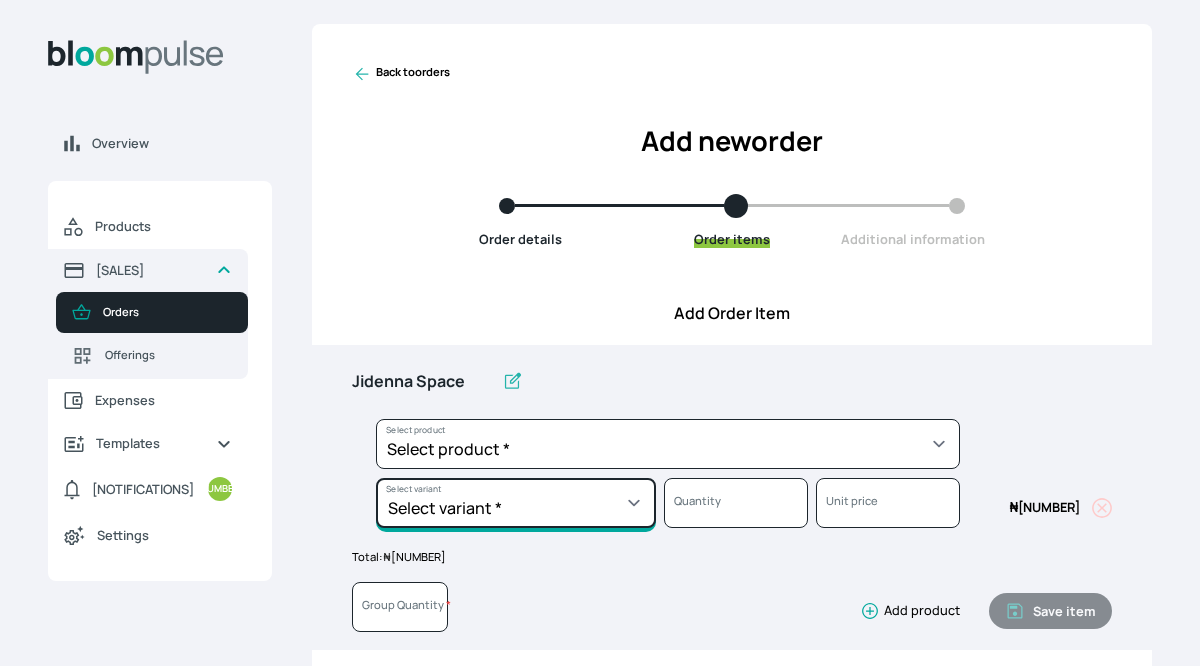 click on "Select variant * Space" at bounding box center (516, 503) 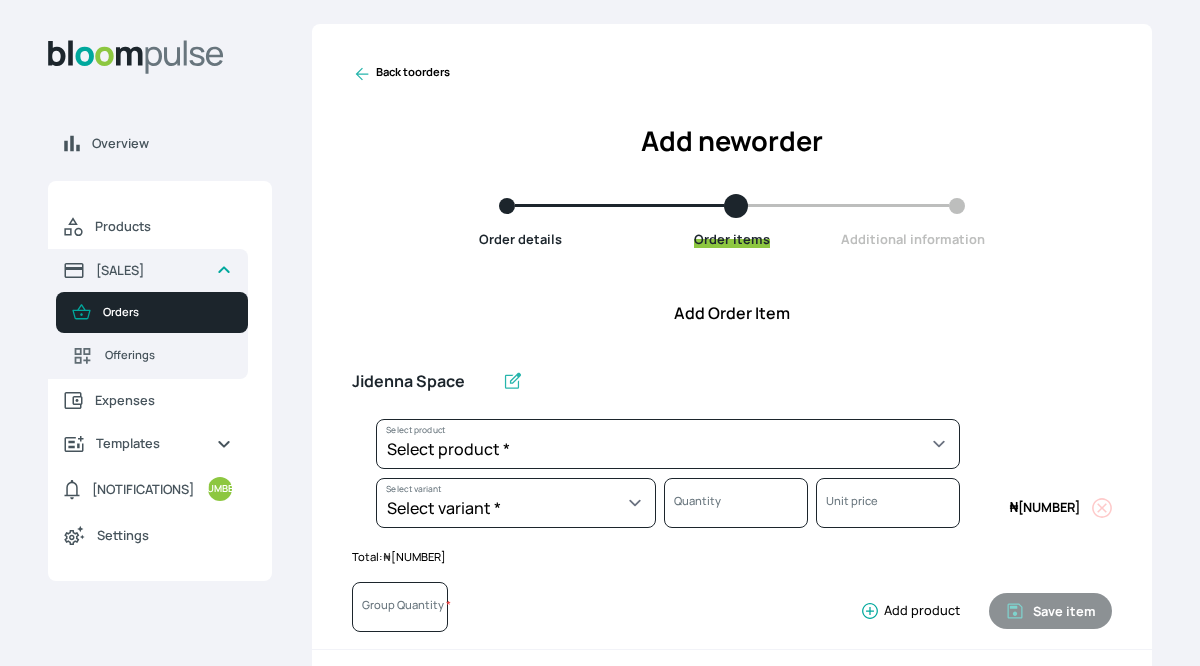 select on "[UUID]" 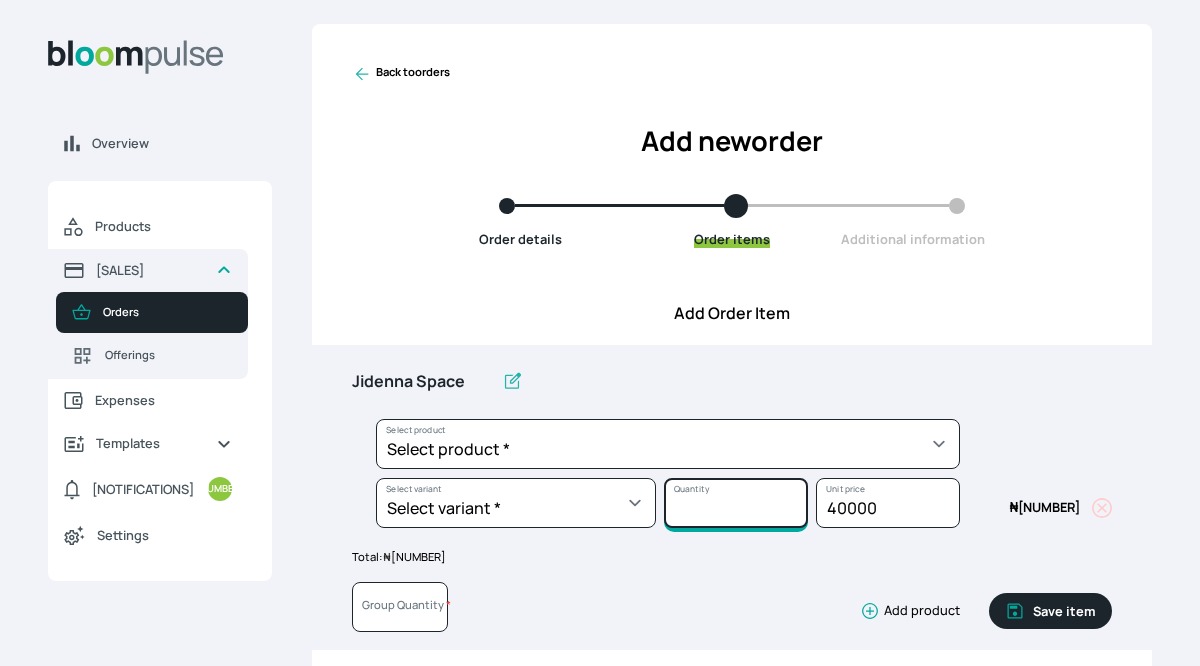 click on "[NUMBER]" at bounding box center [736, 503] 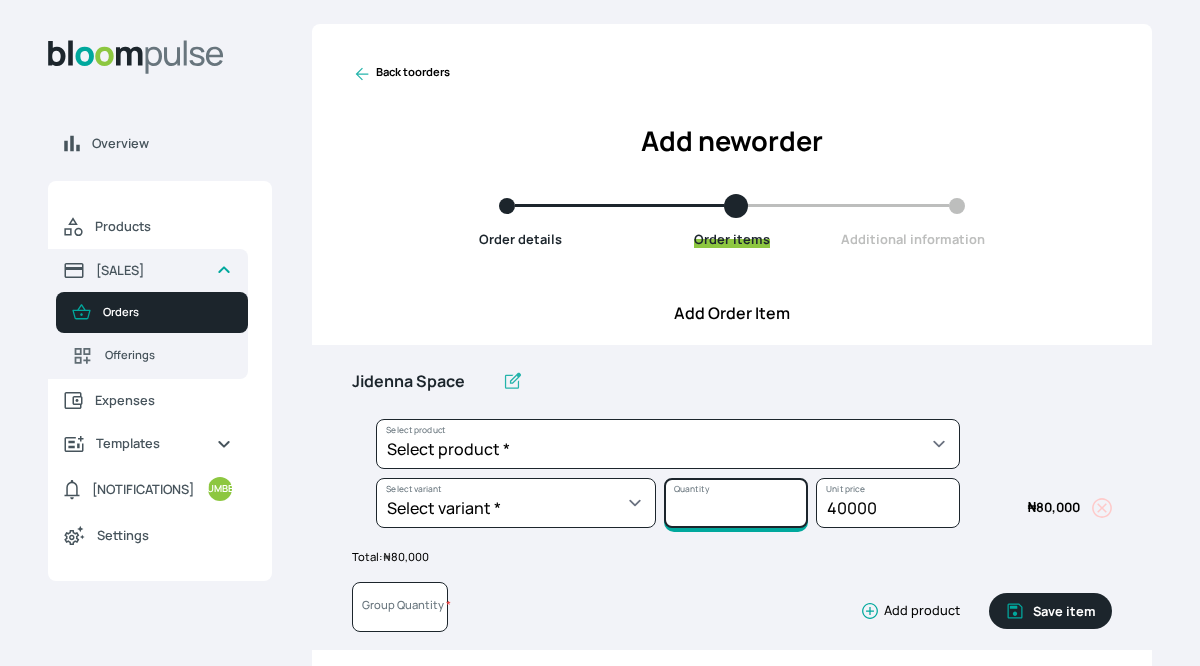 click on "[NUMBER]" at bounding box center (736, 503) 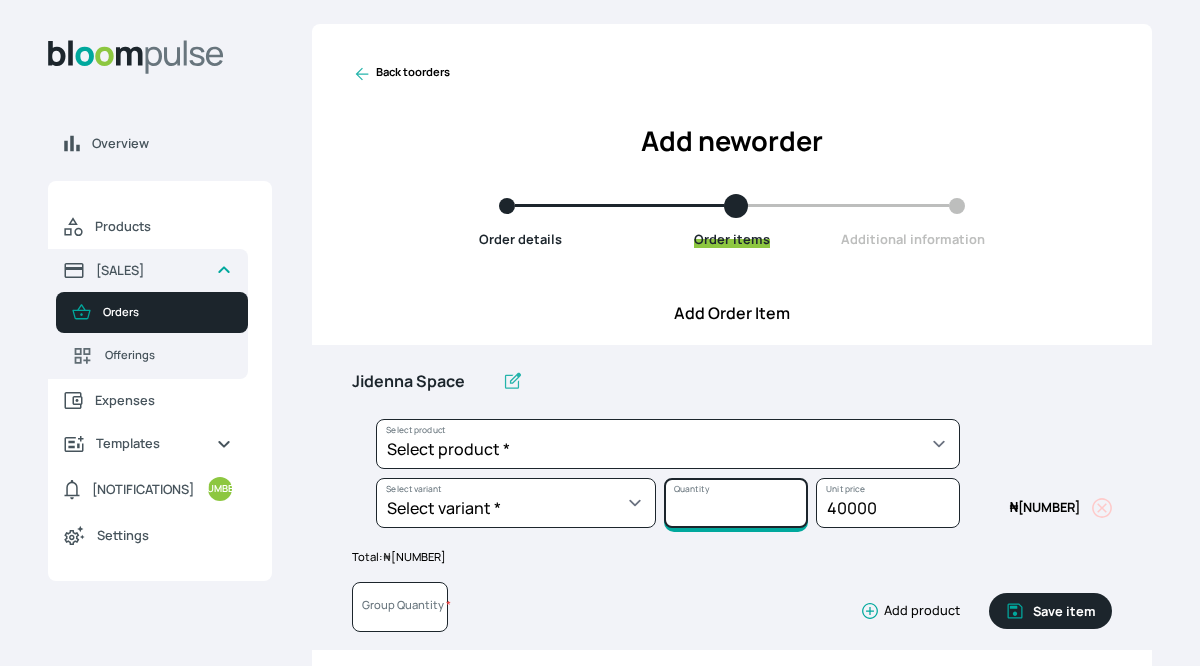 type on "[NUMBER]" 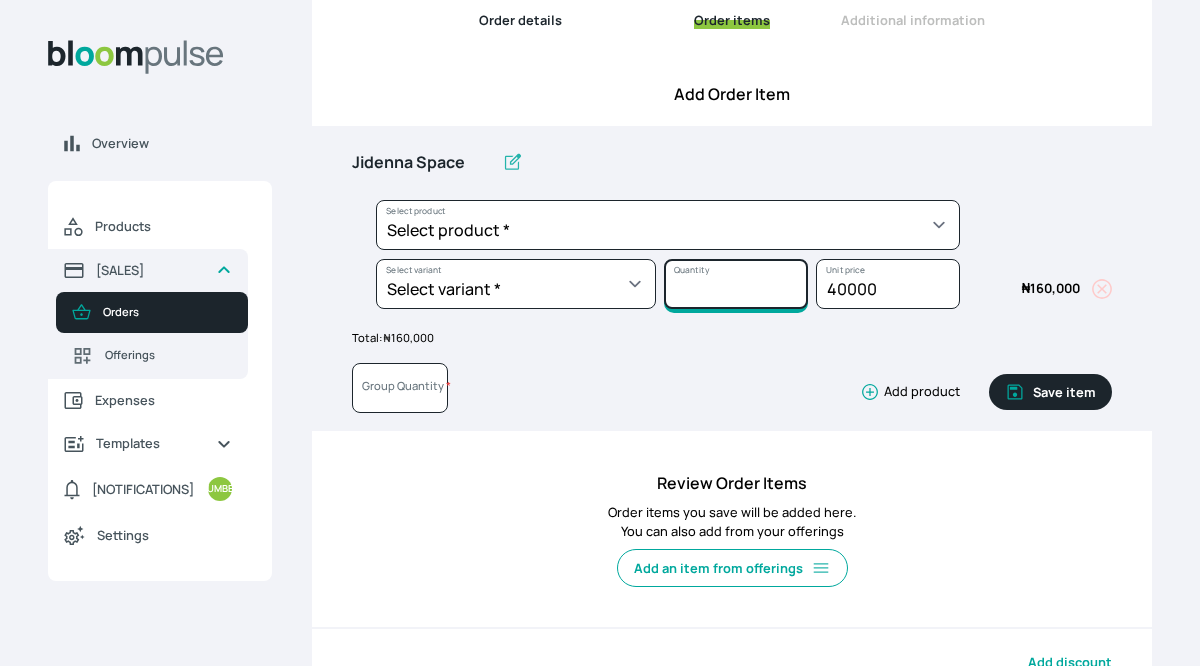 scroll, scrollTop: 229, scrollLeft: 0, axis: vertical 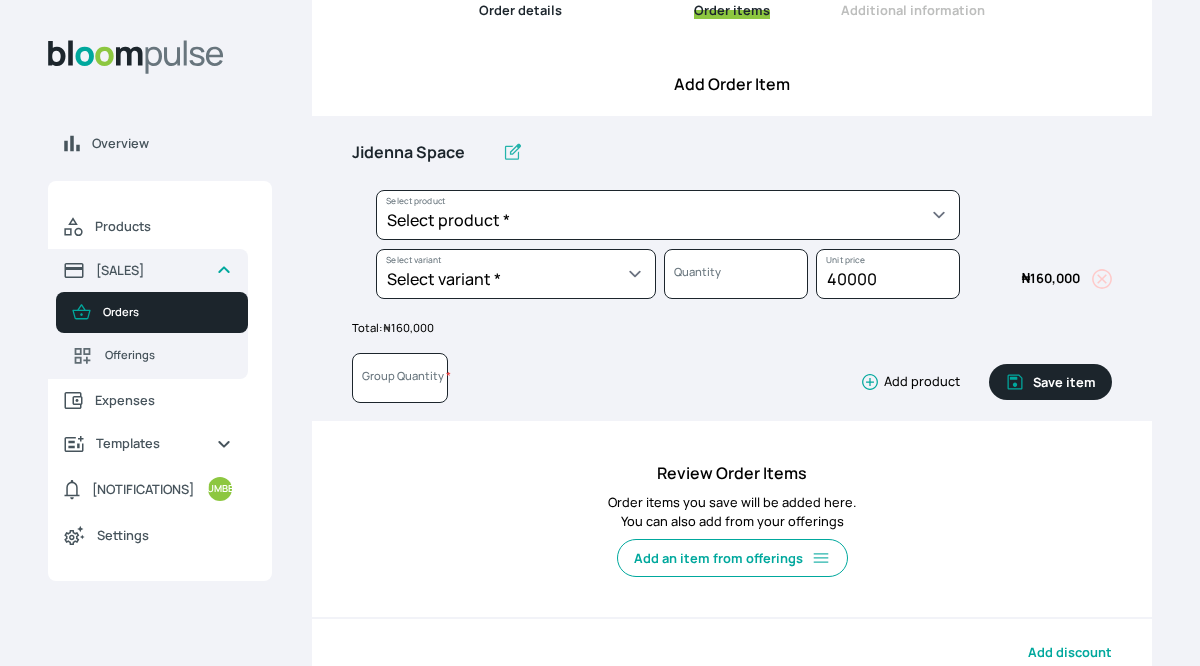 click on "Save item" at bounding box center [1050, 382] 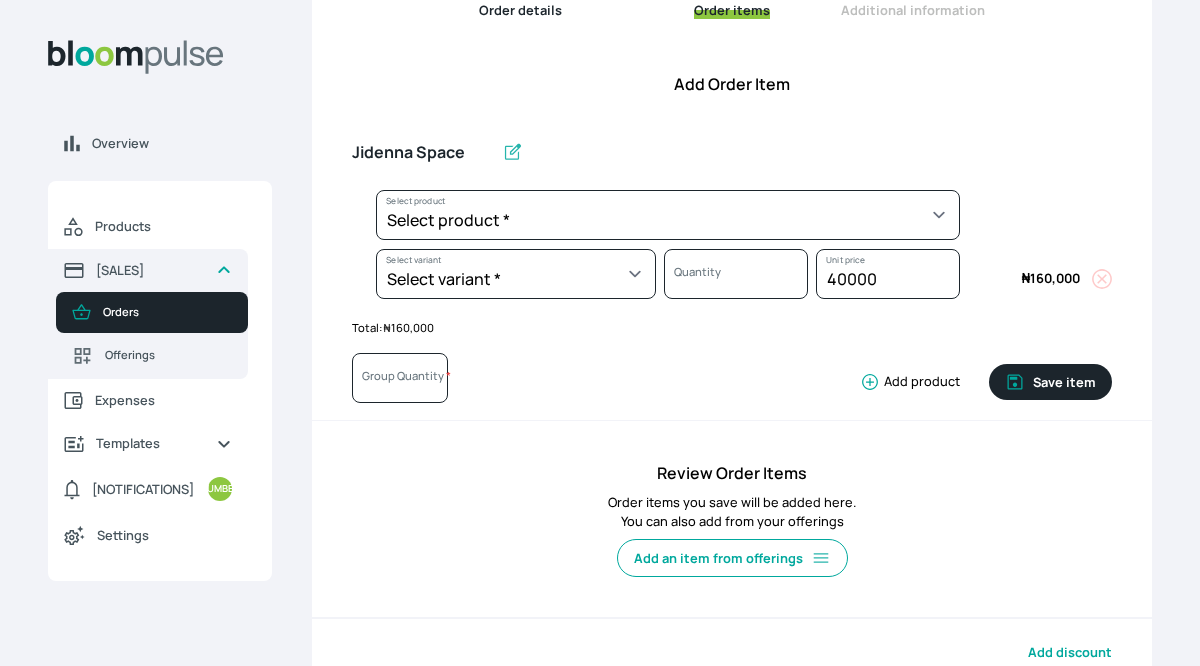 type 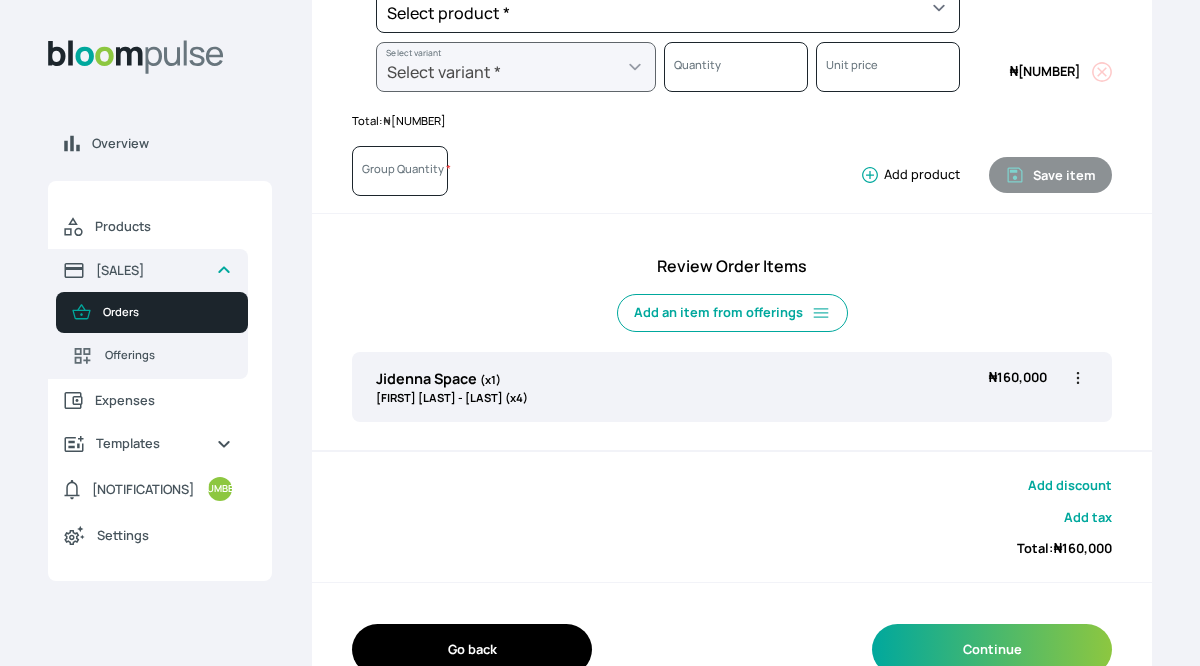 scroll, scrollTop: 485, scrollLeft: 0, axis: vertical 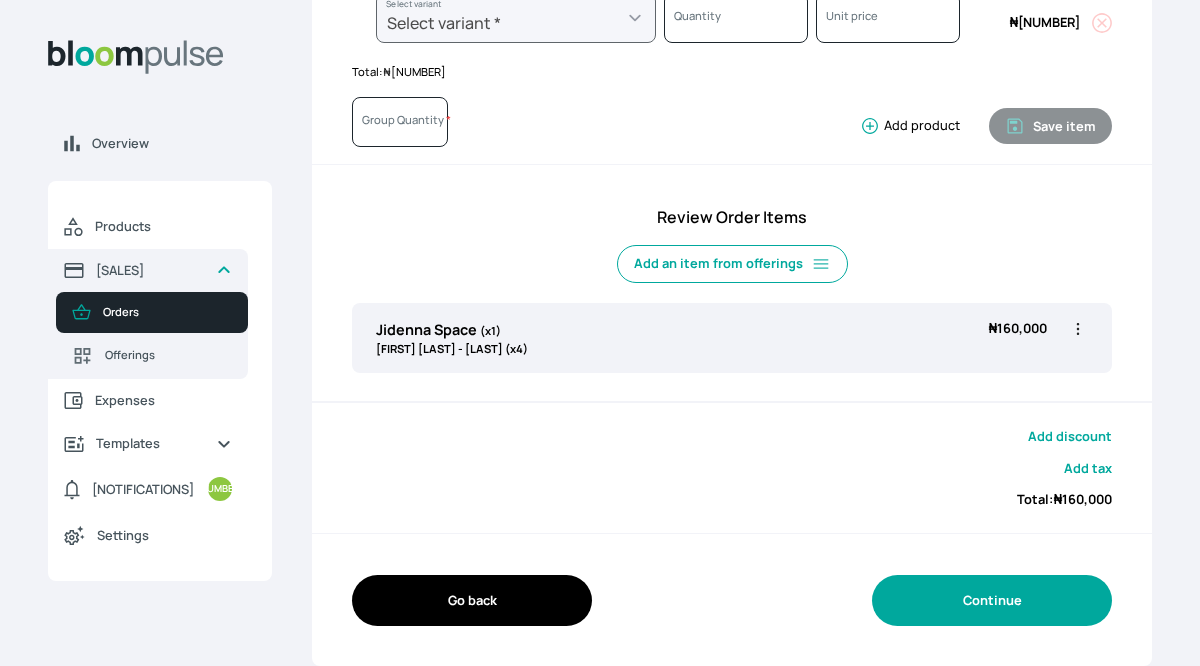 click on "Continue" at bounding box center [992, 600] 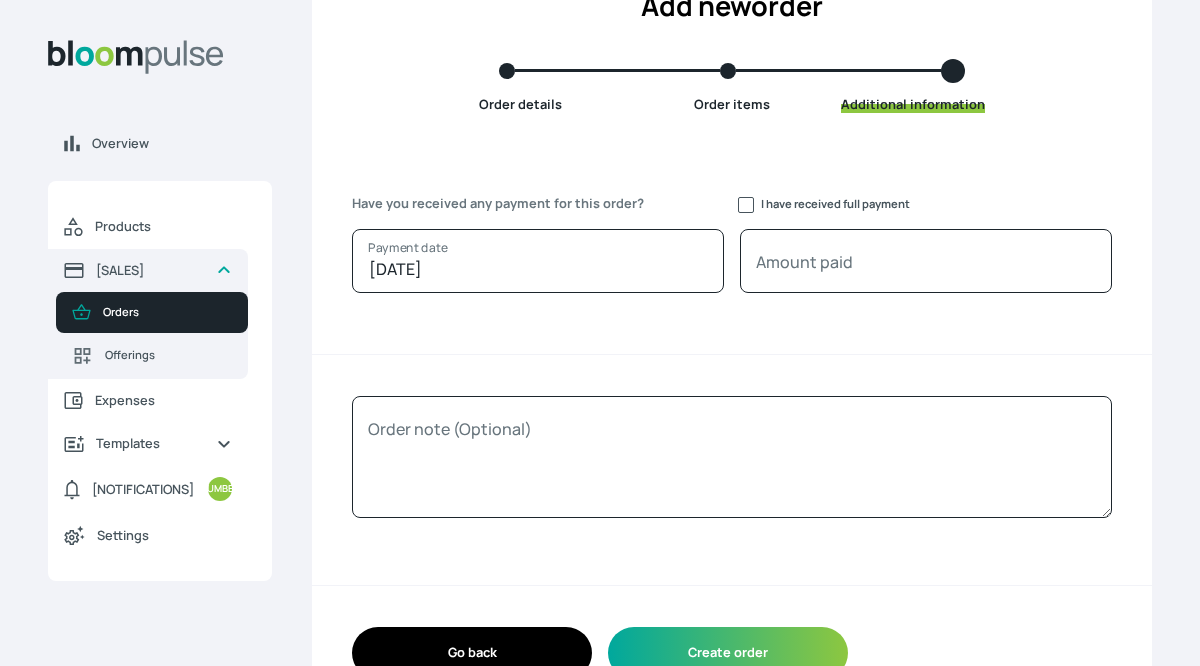 scroll, scrollTop: 188, scrollLeft: 0, axis: vertical 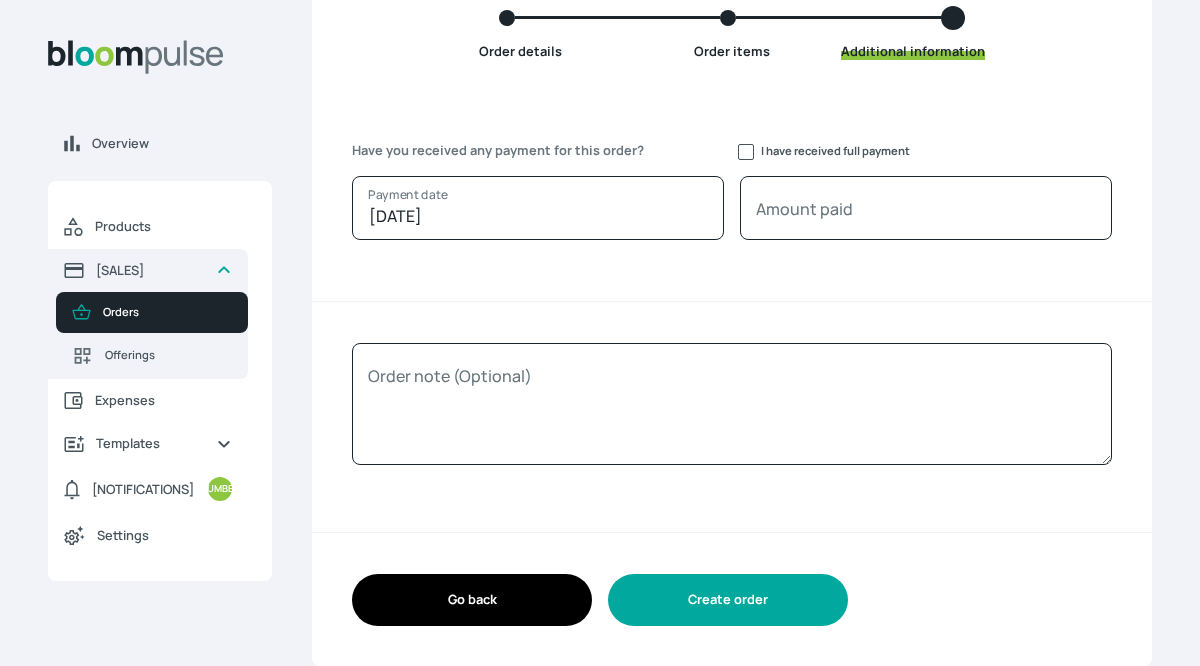 click on "Create order" at bounding box center (728, 599) 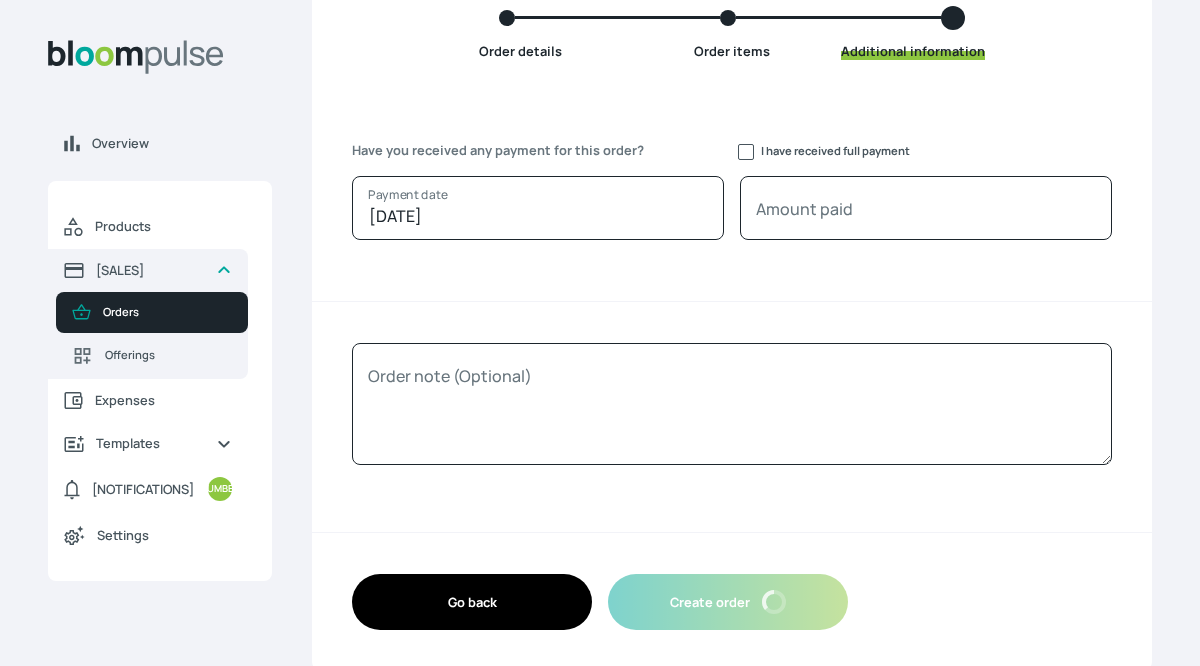 scroll, scrollTop: 0, scrollLeft: 0, axis: both 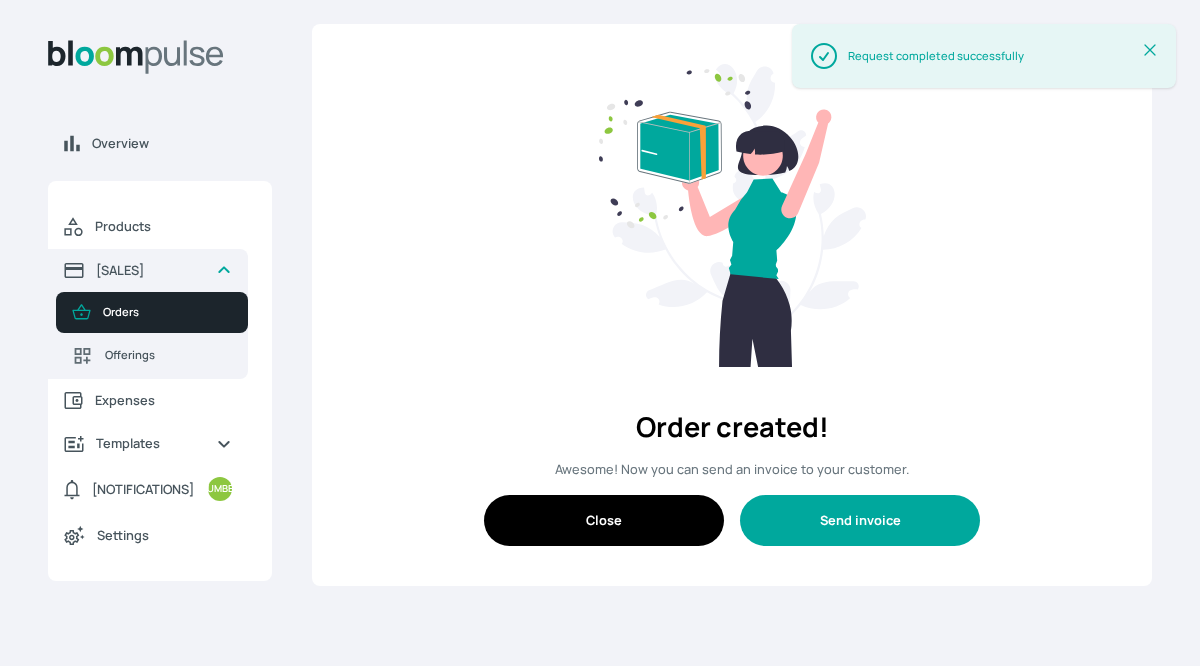 click on "Send invoice" at bounding box center [860, 520] 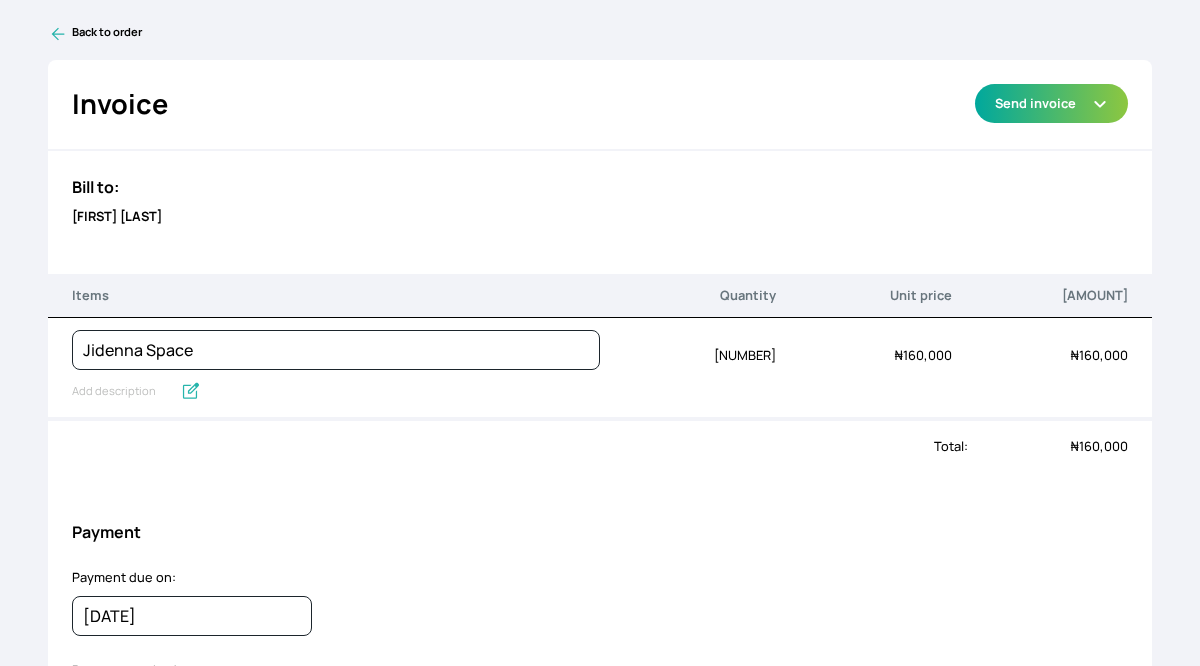 click 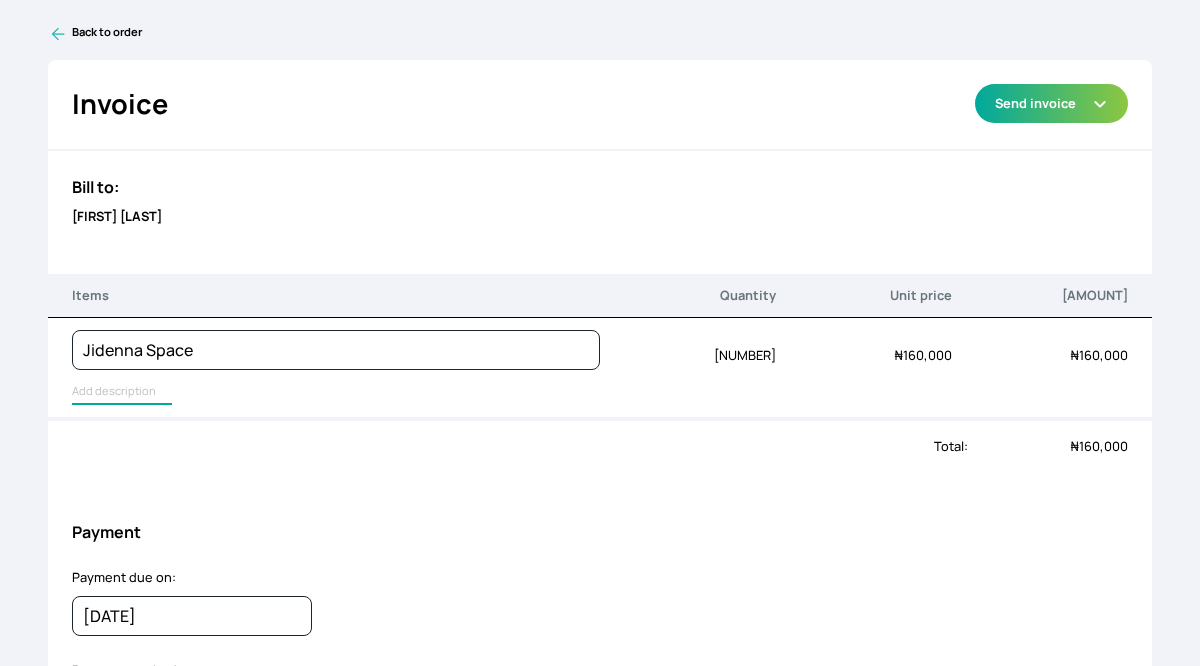 click at bounding box center (122, 392) 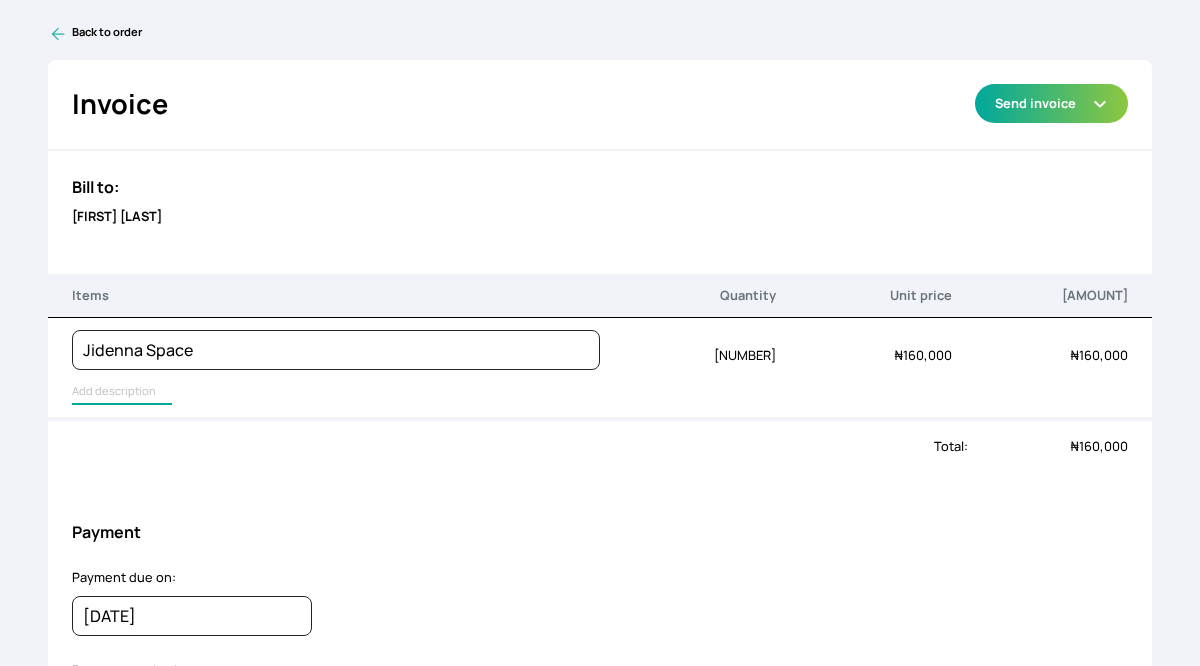 type on "Jidenna Space" 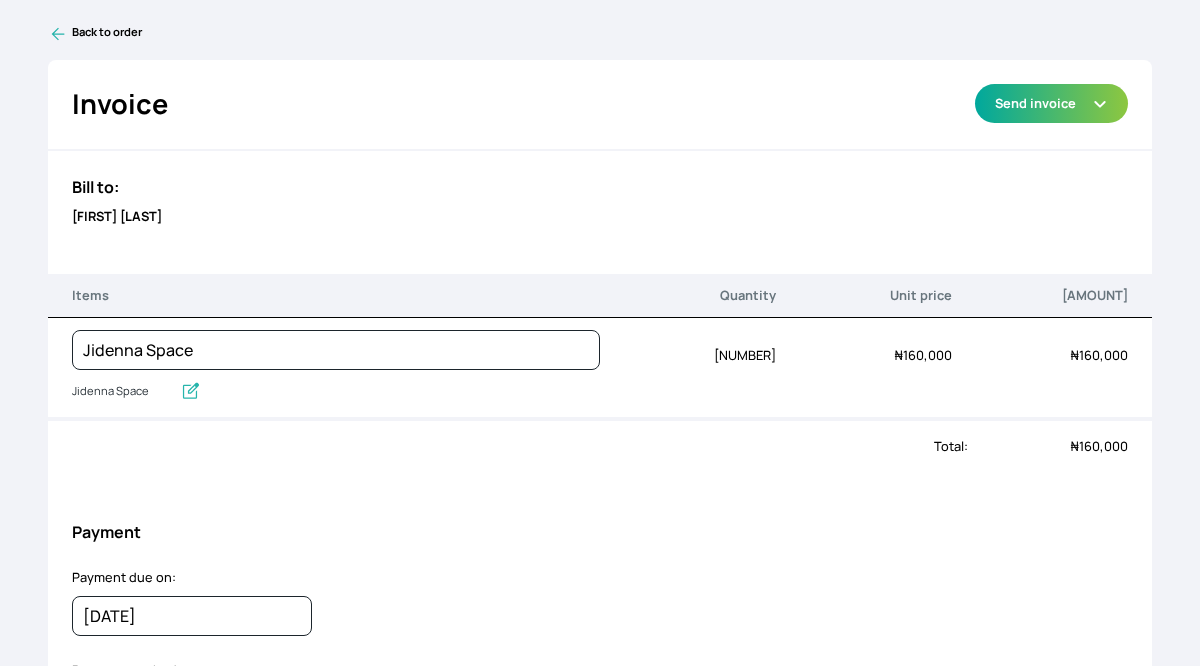 click 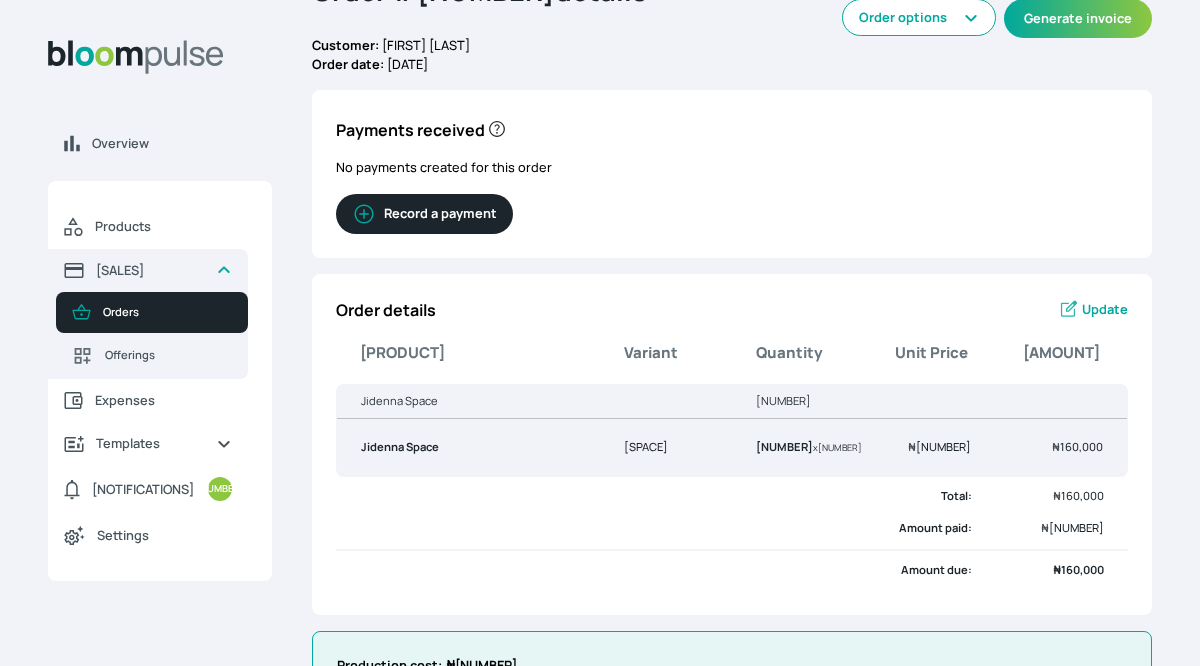 scroll, scrollTop: 91, scrollLeft: 0, axis: vertical 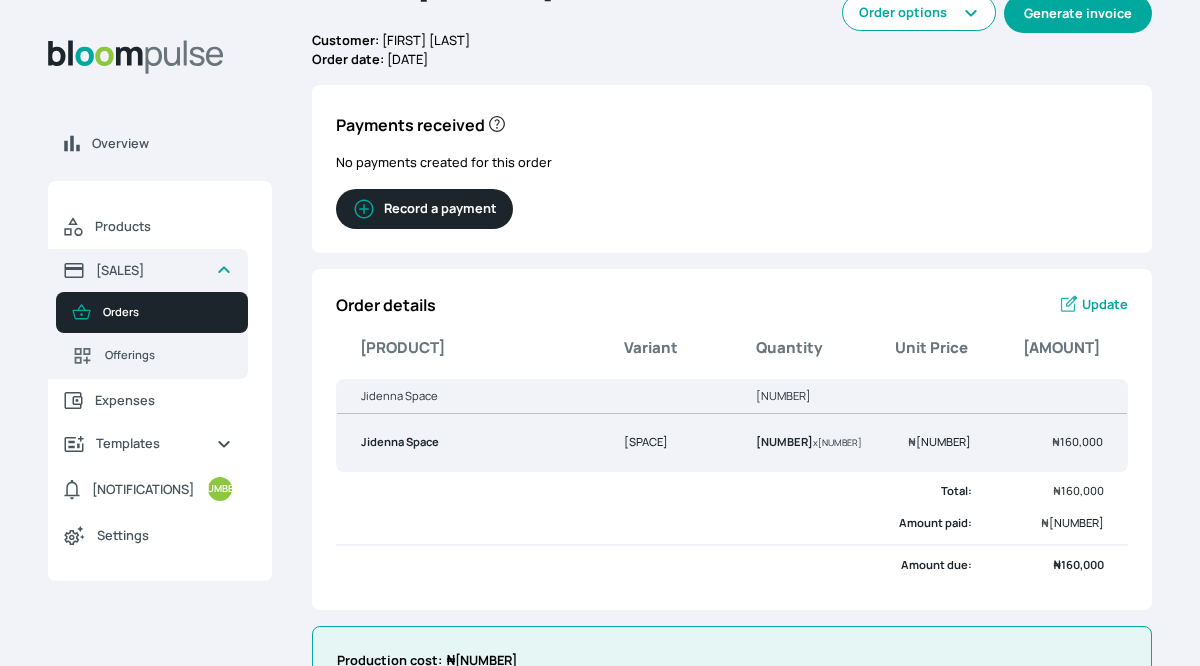 click on "Generate invoice" at bounding box center (1078, 13) 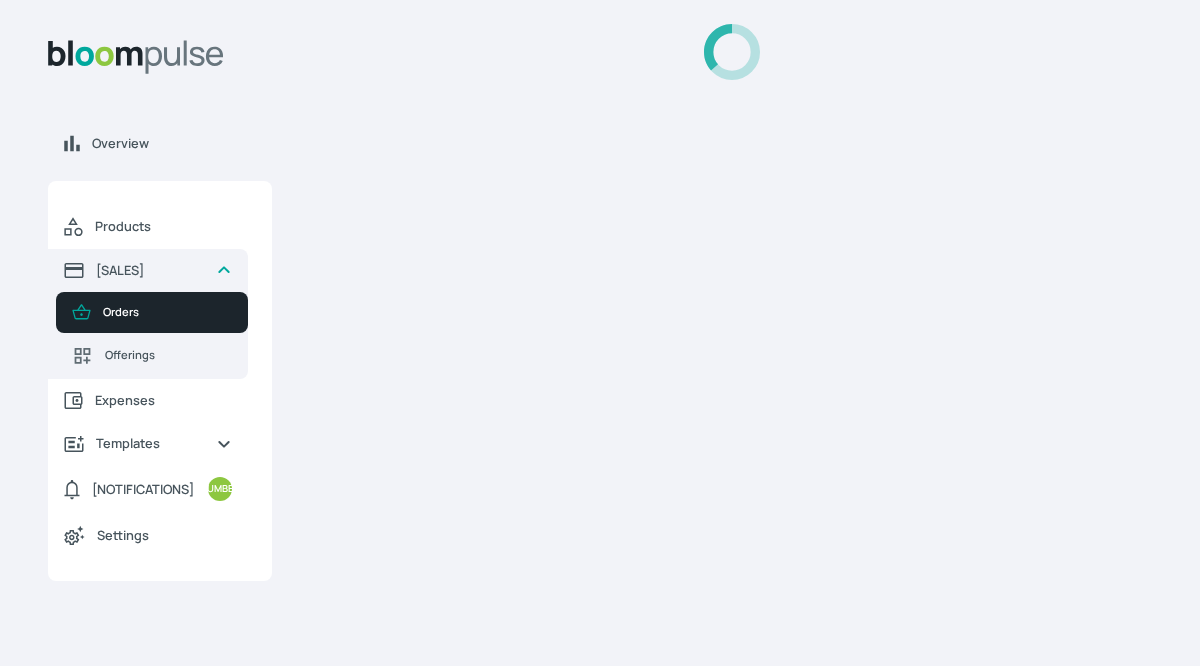 scroll, scrollTop: 0, scrollLeft: 0, axis: both 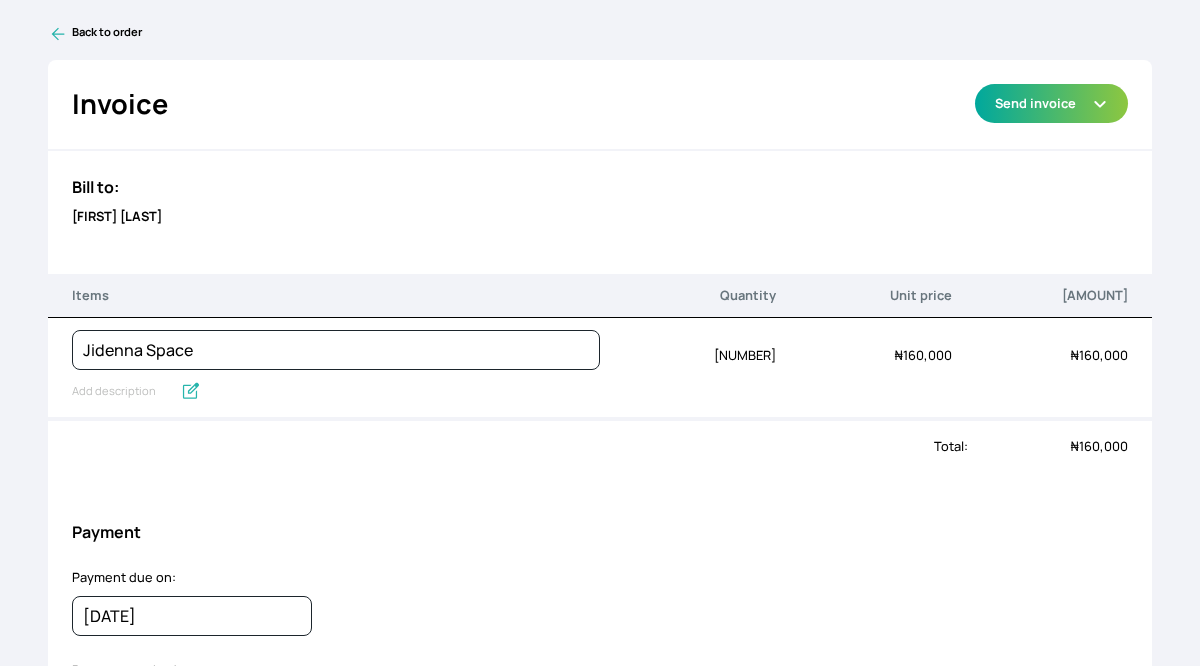 type on "Notes & terms (v1)" 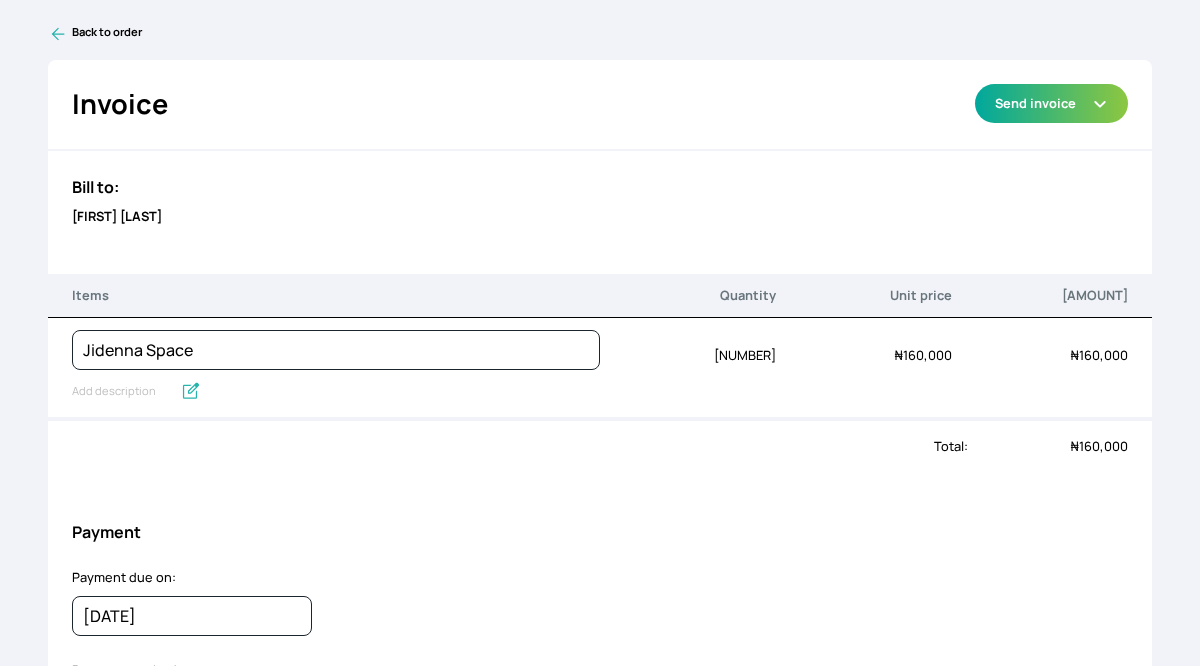 click 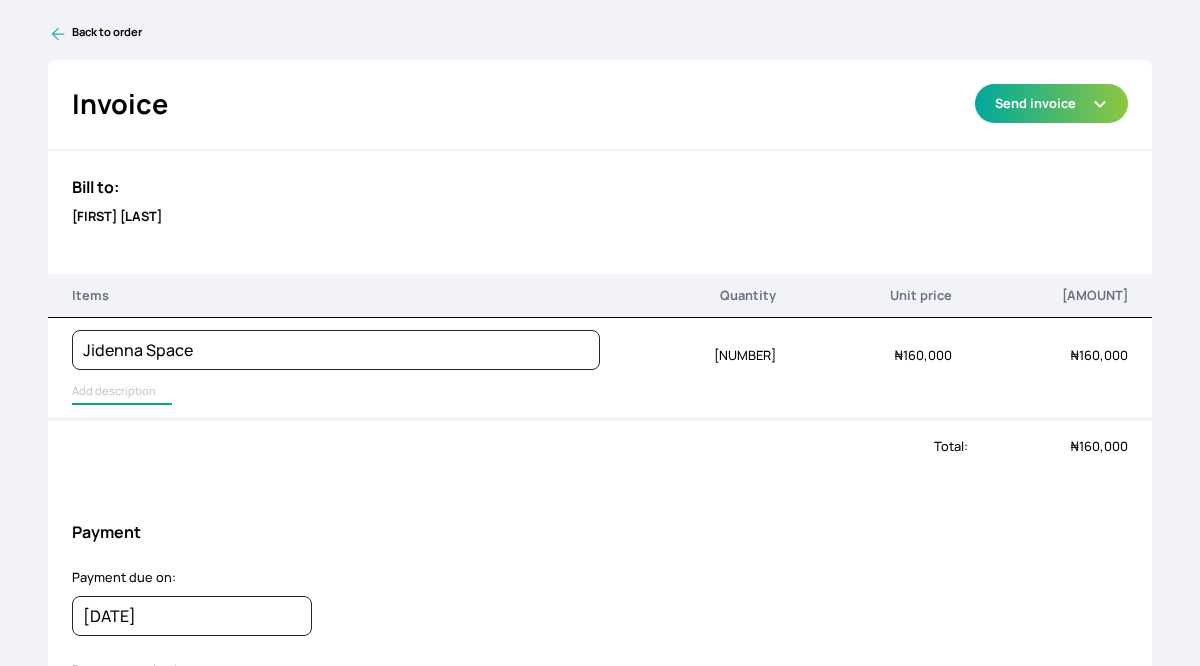 click at bounding box center [122, 392] 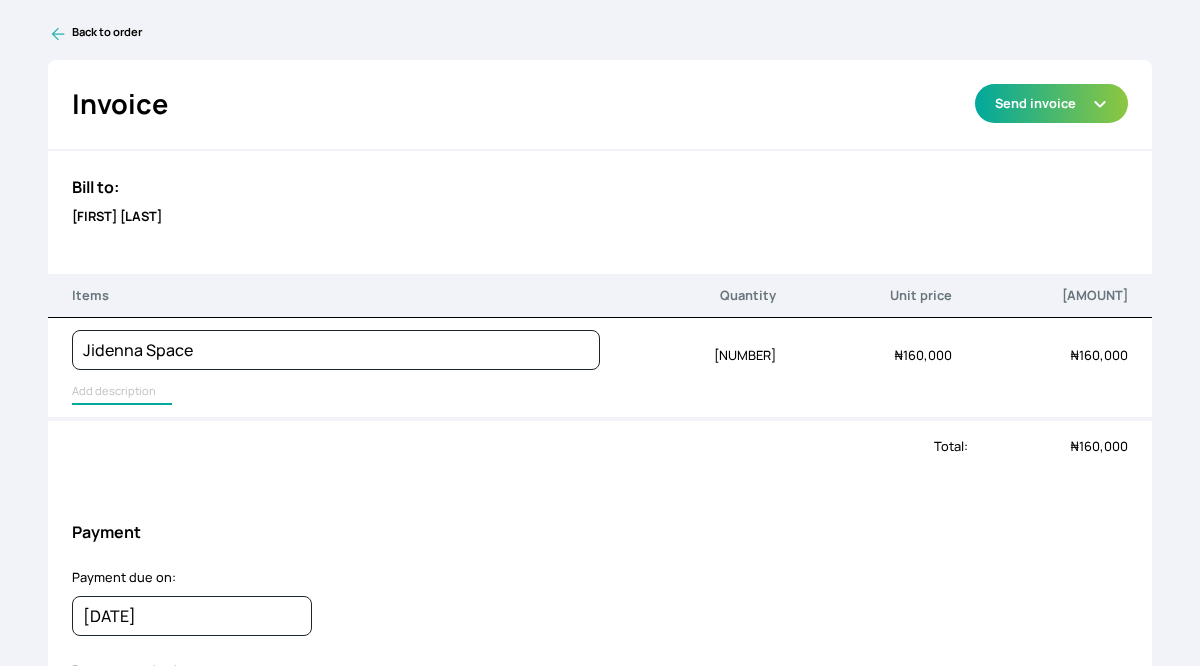 type on "Jidenna Space" 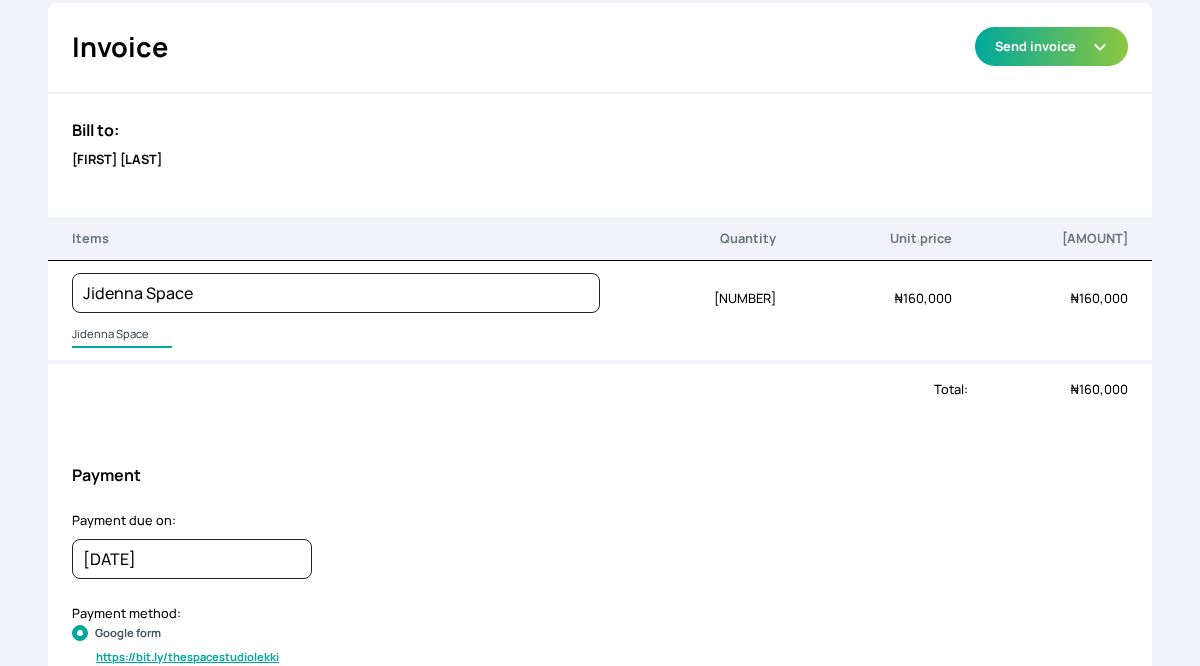 scroll, scrollTop: 0, scrollLeft: 0, axis: both 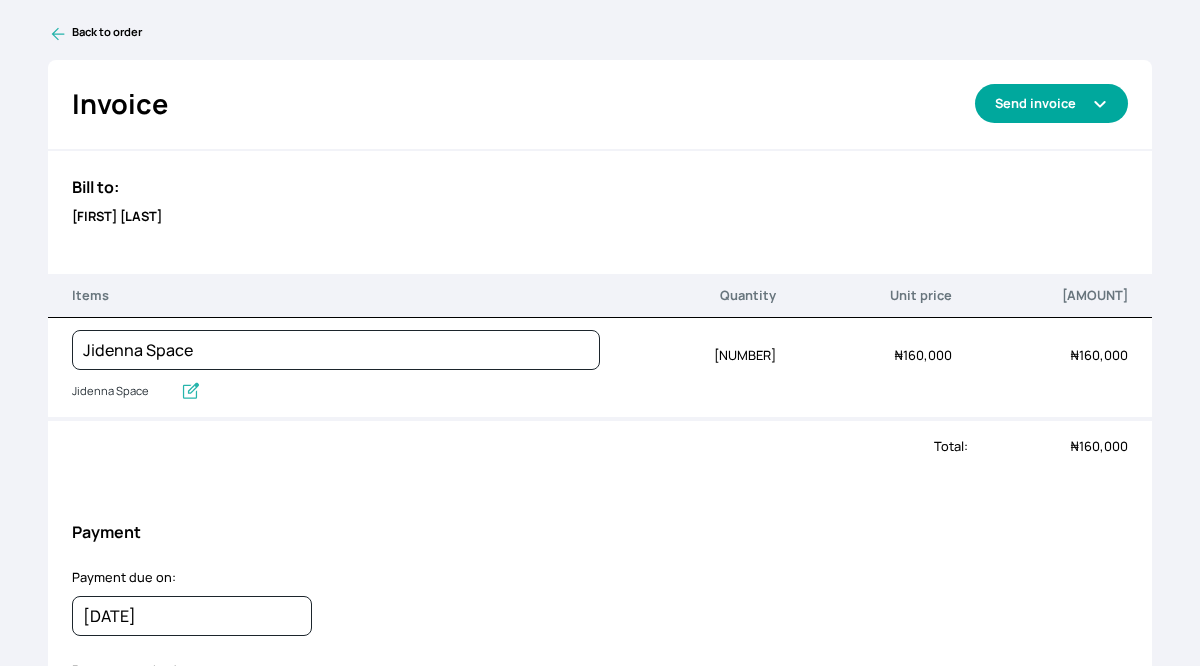 click 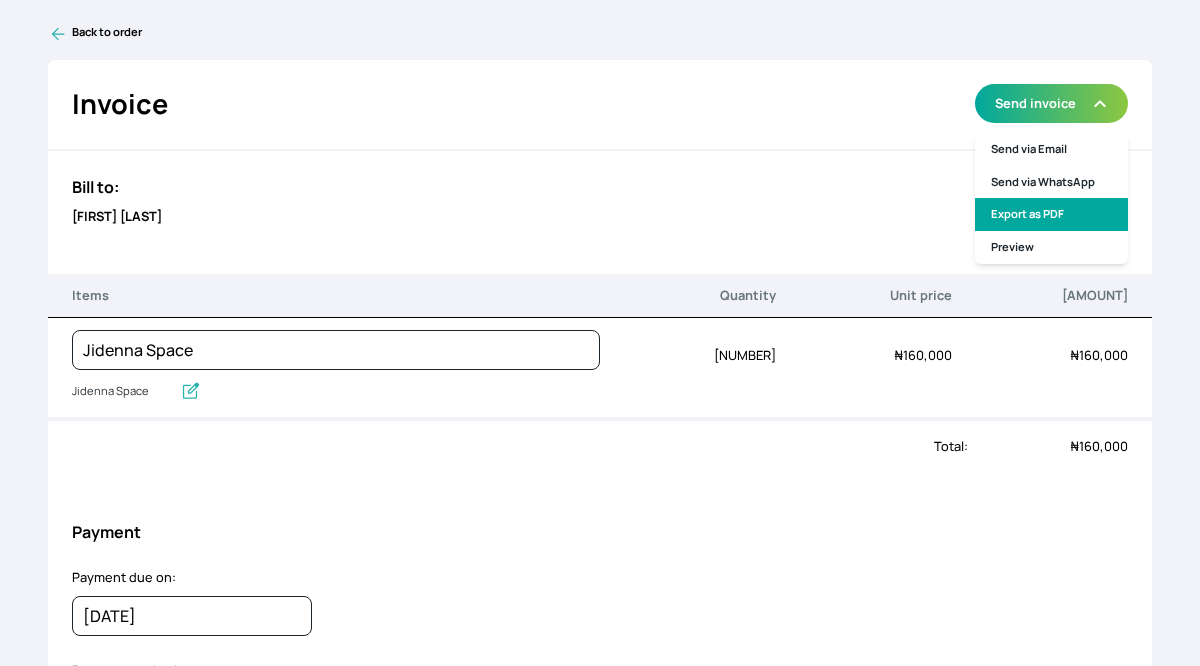 click on "Export as PDF" at bounding box center (1051, 214) 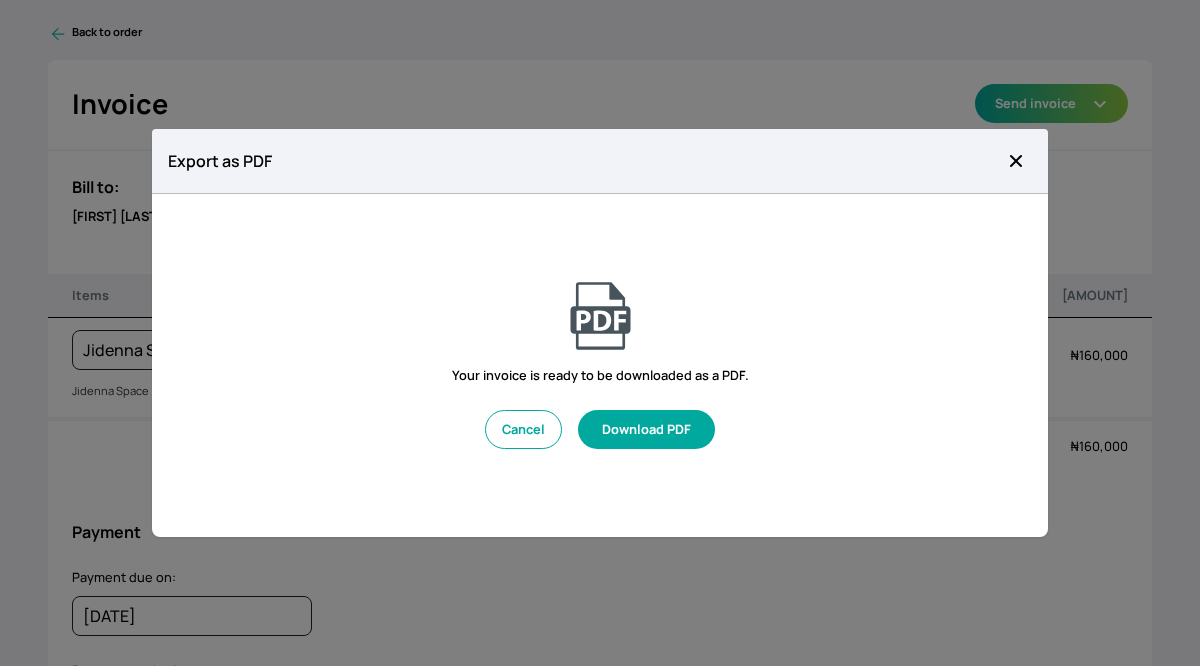 click on "Download PDF" at bounding box center [646, 429] 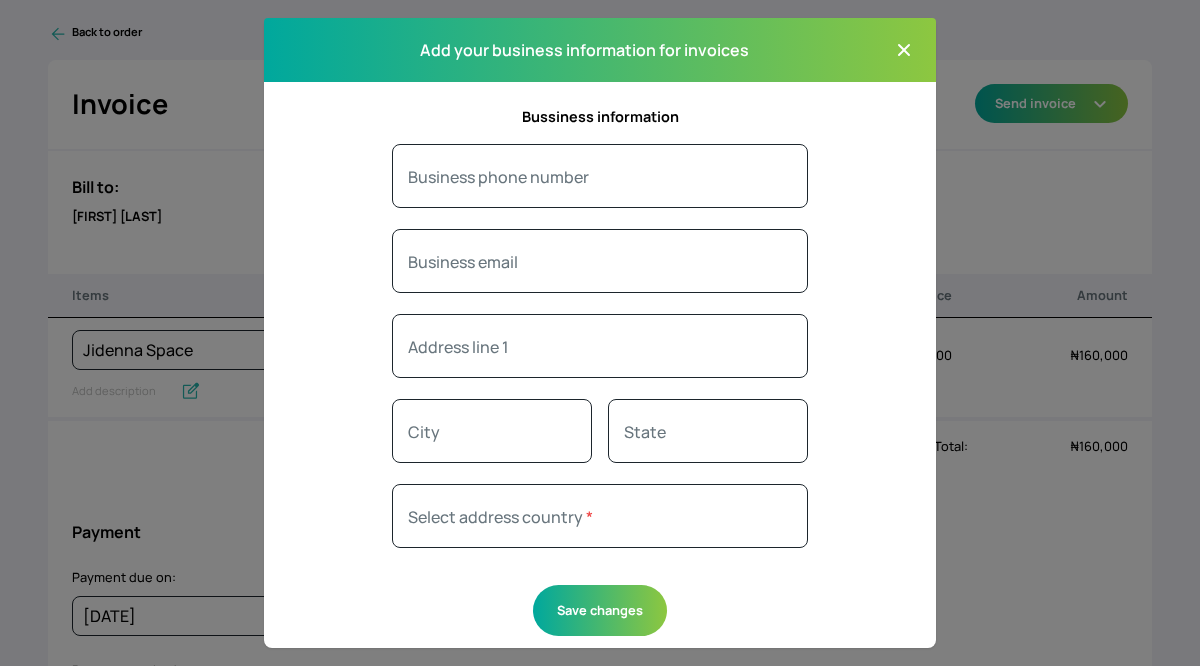 scroll, scrollTop: 0, scrollLeft: 0, axis: both 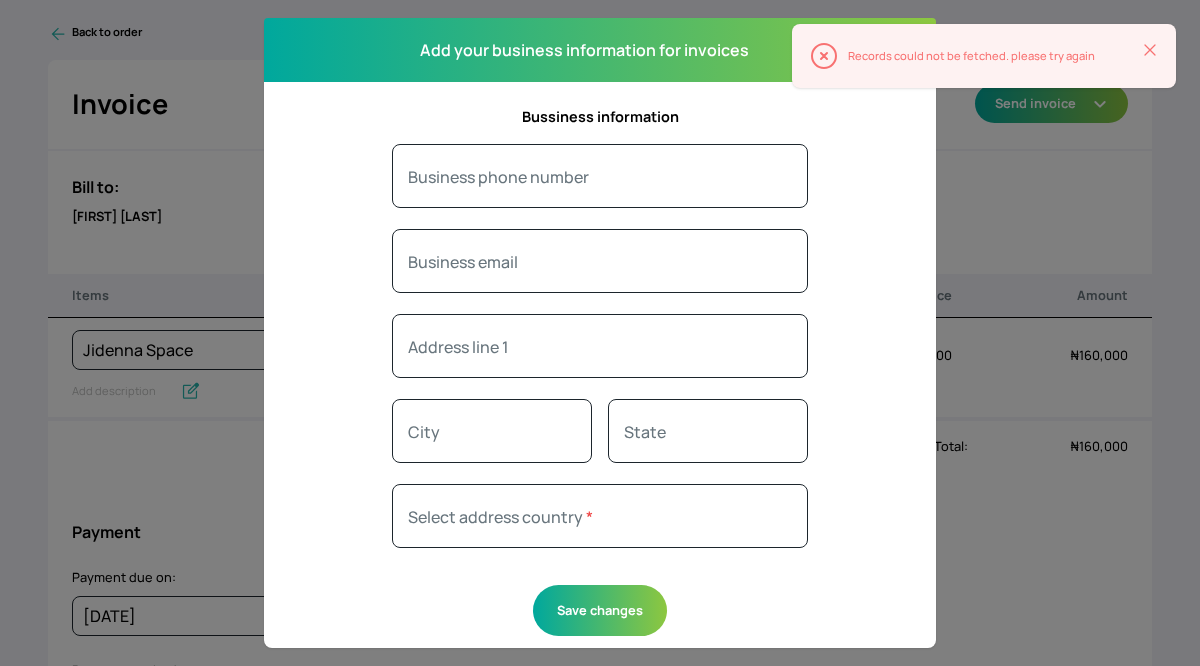click 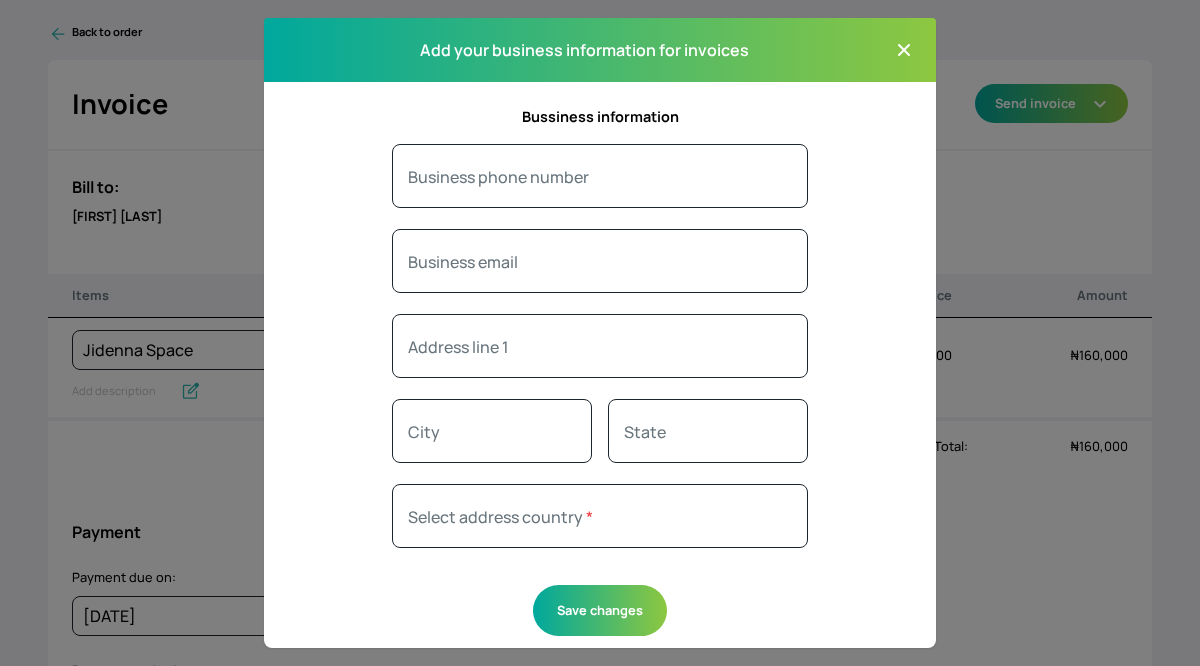 click 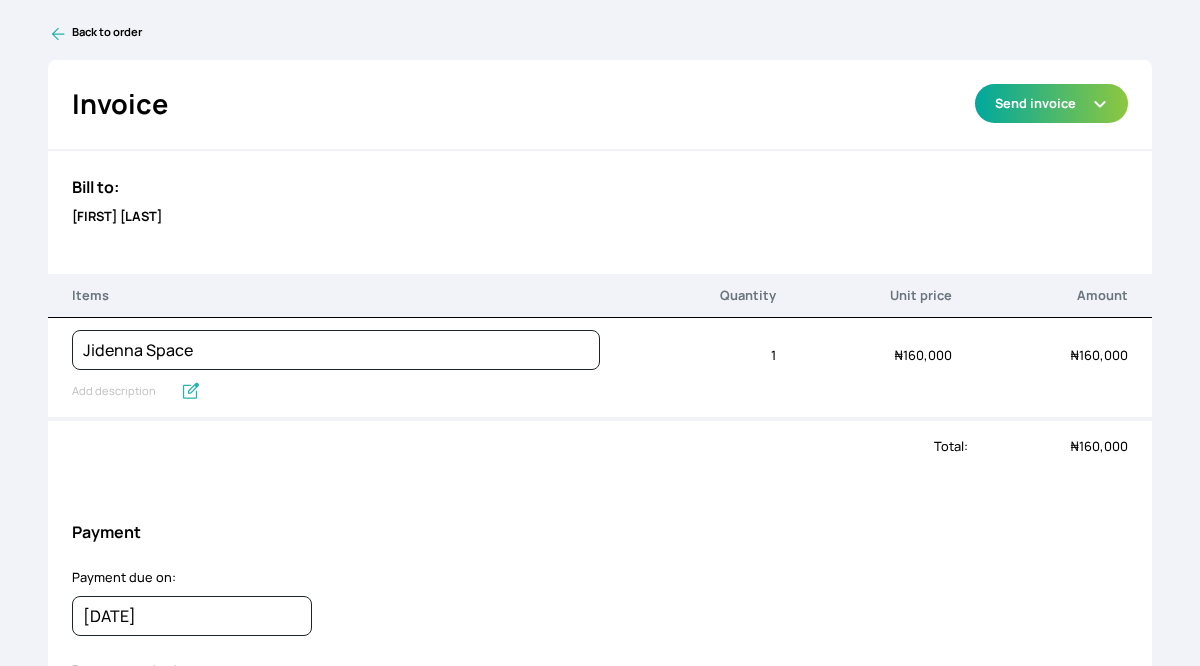 click 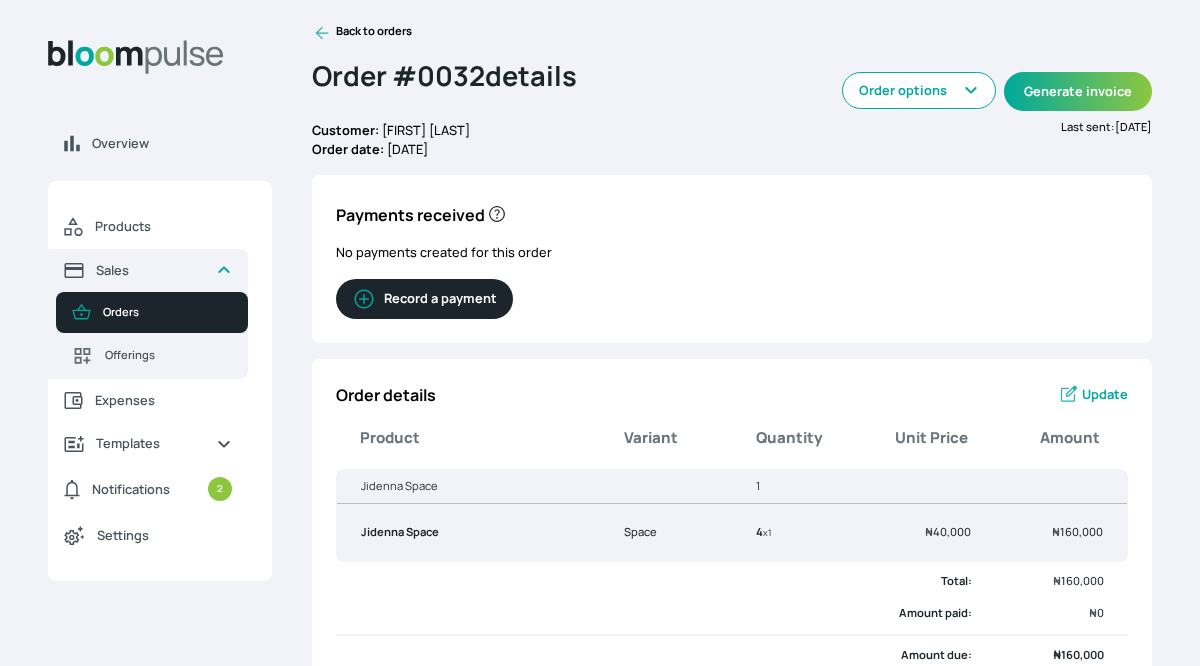 scroll, scrollTop: 0, scrollLeft: 0, axis: both 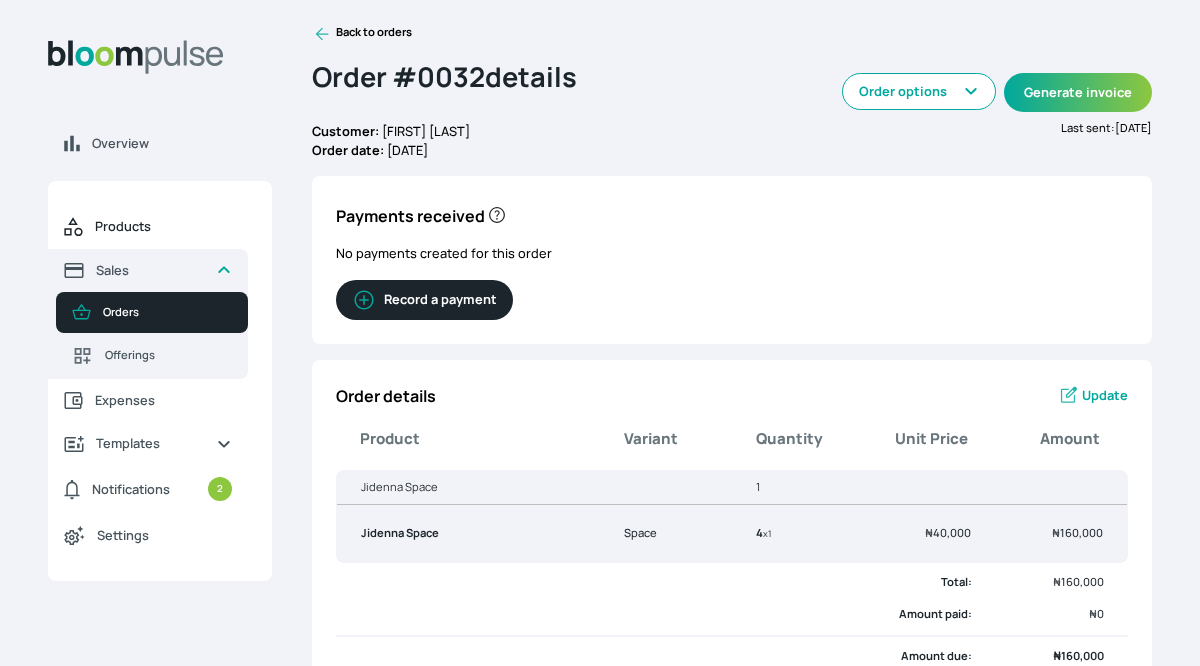 click on "Products" at bounding box center [163, 226] 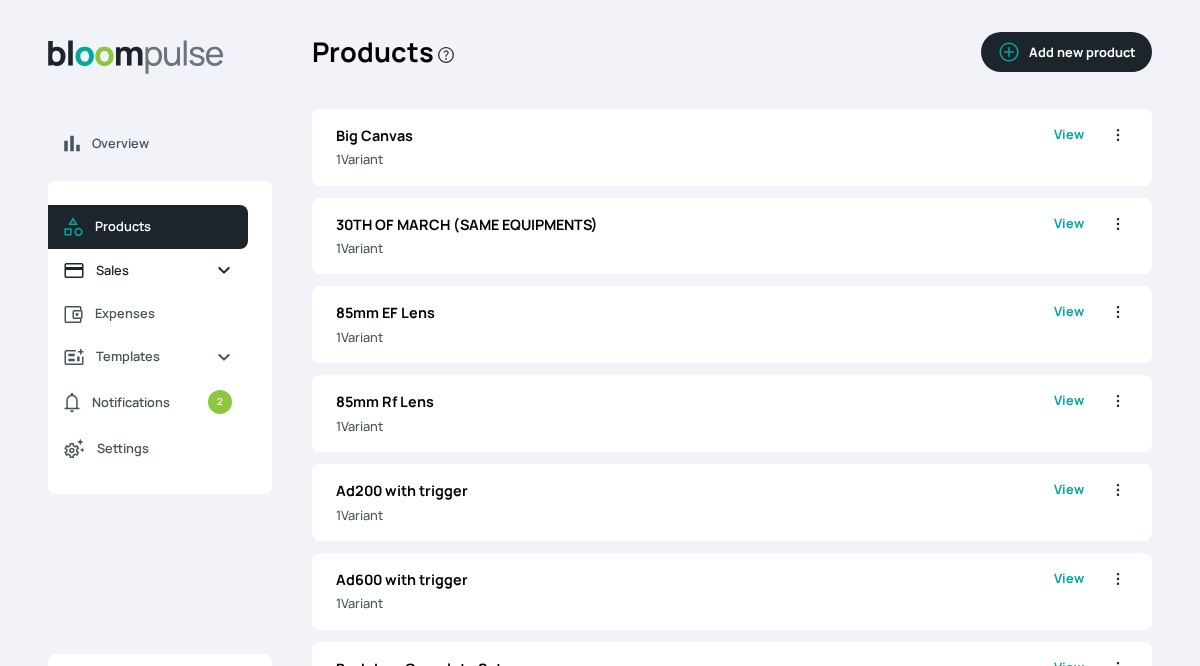 click 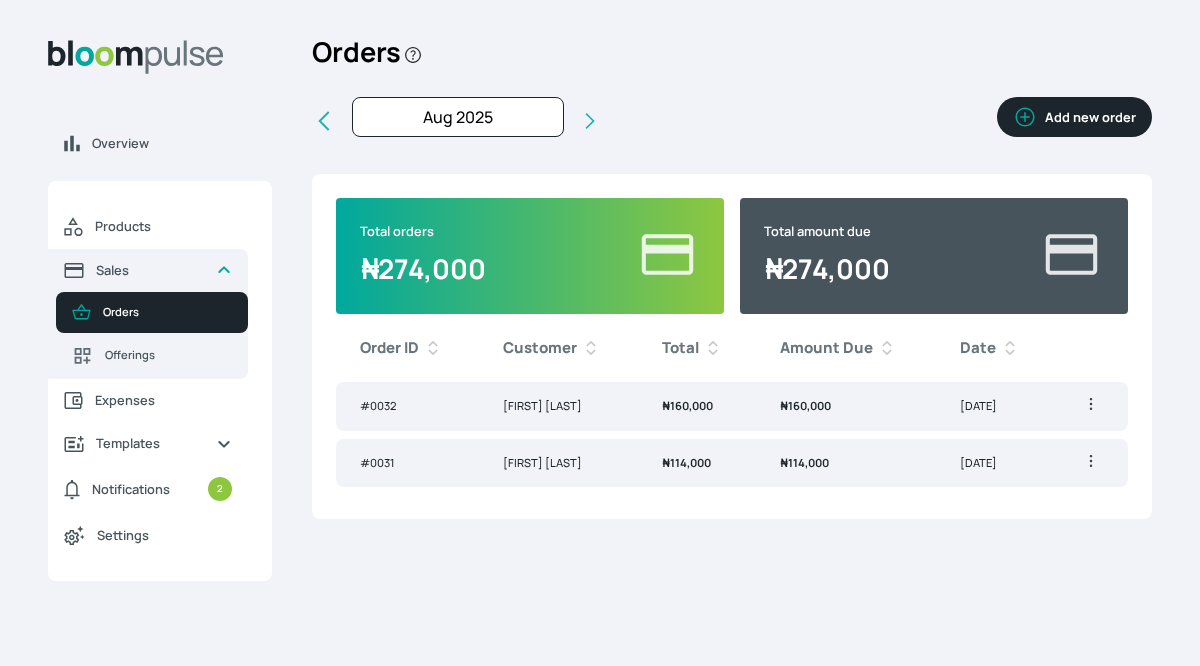 click on "Add new order" at bounding box center [1074, 117] 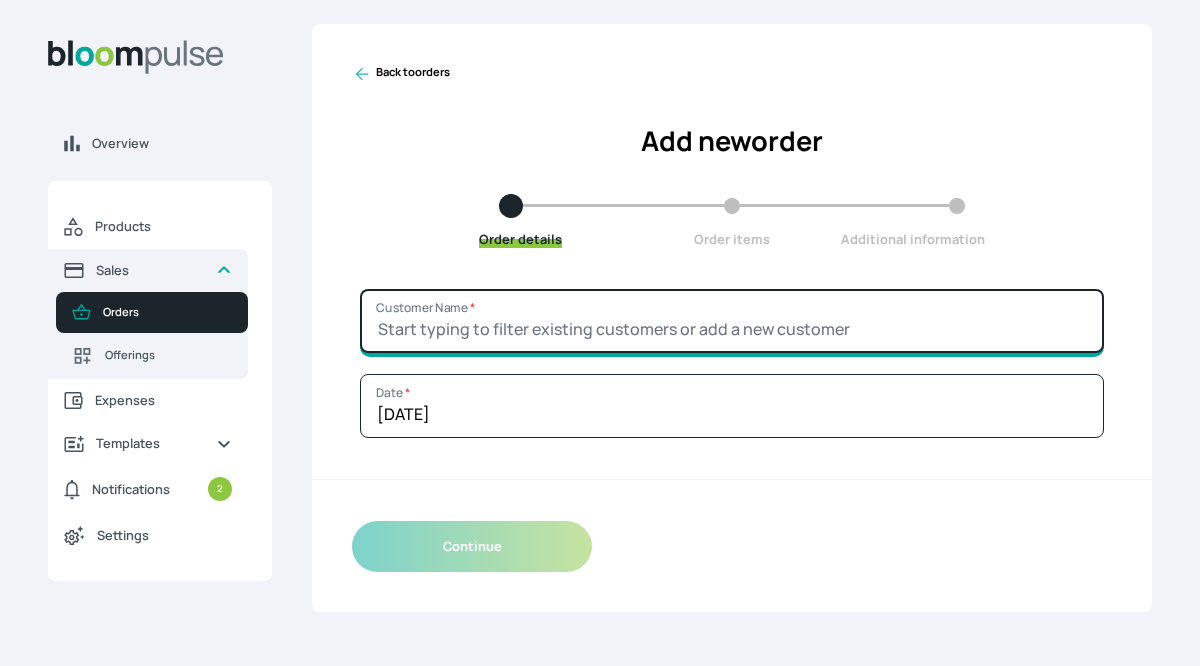 click on "Customer Name    *" at bounding box center [732, 321] 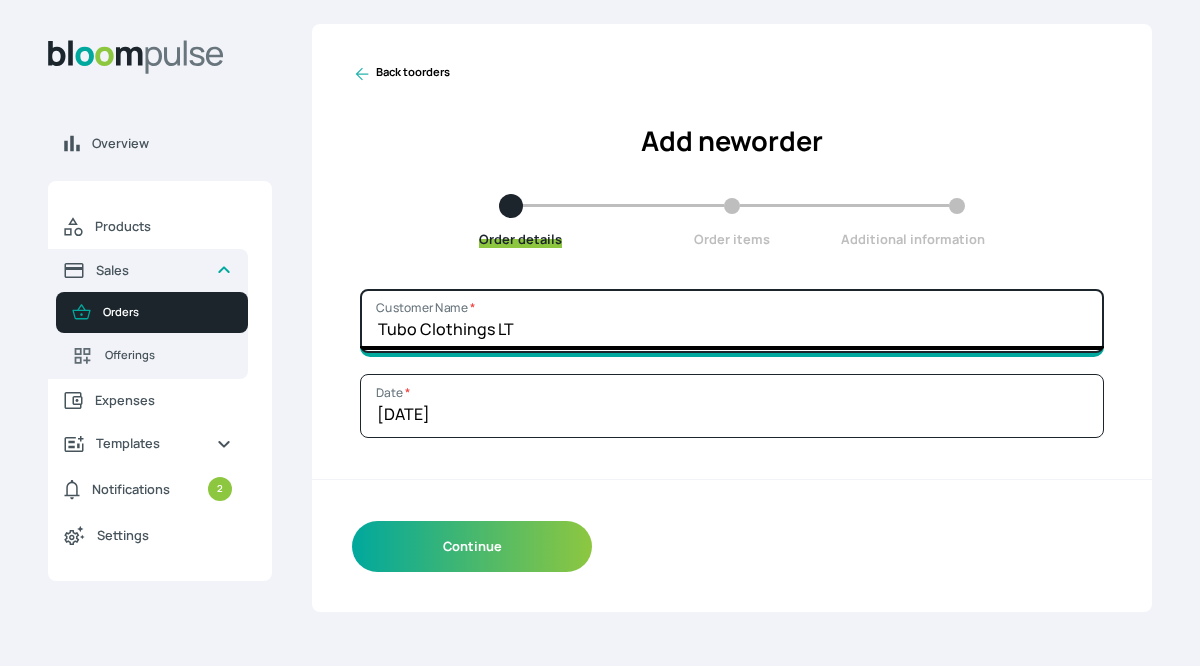 type on "Tubo Clothings LTD" 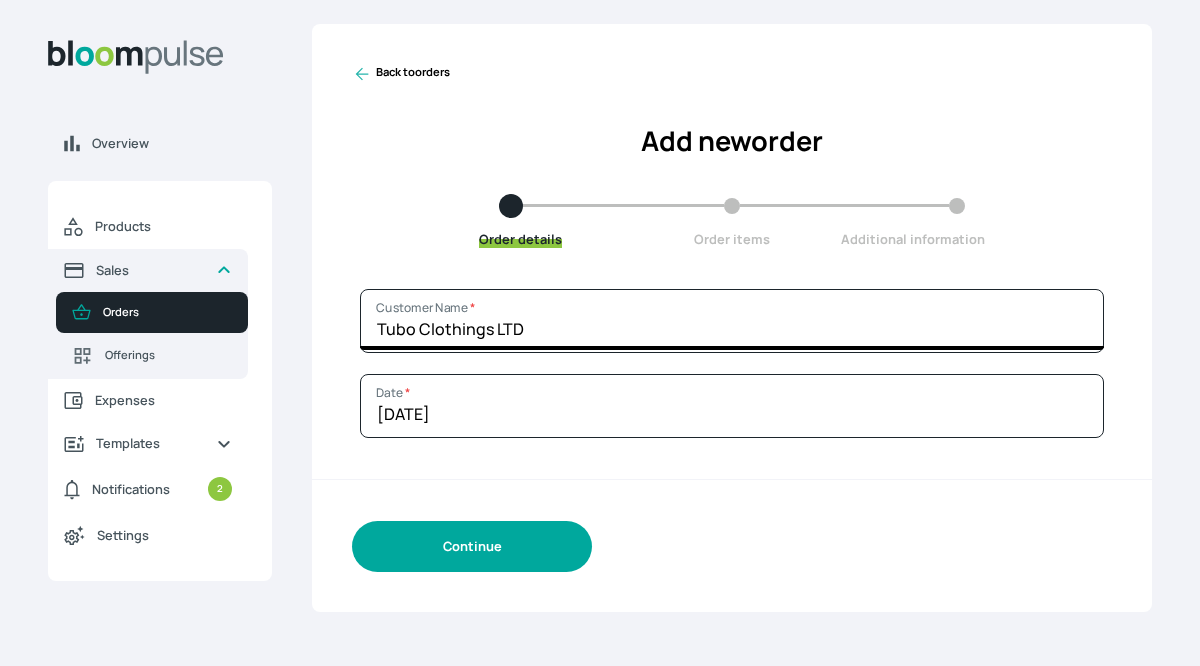 click on "Continue" at bounding box center (472, 546) 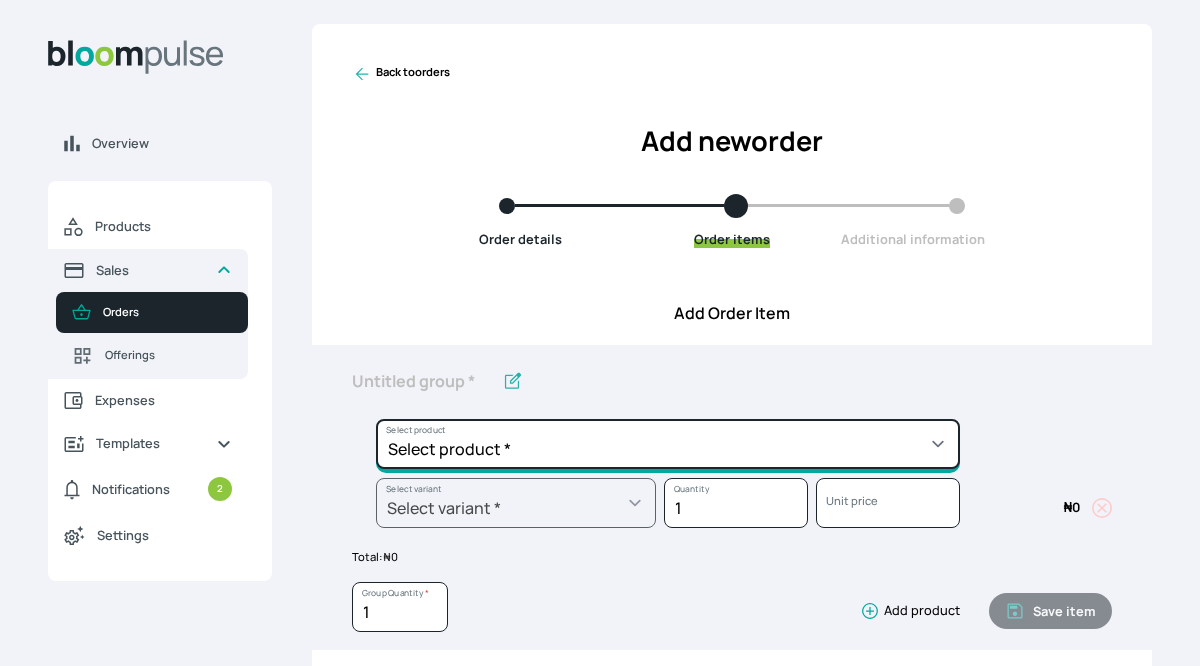 click on "Select product *  Big Canvas 30TH OF MARCH (SAME EQUIPMENTS) 85mm EF Lens 85mm Rf Lens Ad200 with trigger Ad600 with trigger Backdrop Complete Set Beauty dish  Big Paper Backdrop Big Reflector C Stand Canon 5d mark ii with 50mm lens Canon R6 (body only) Canon R6 with 50mm lens and adapter Canvas backdrop Caution fee Caution fee for Cameras Cone Full Black Paper Backdrop Half Grey Paper Backdrop Half White Paper Backdrop [FIRST] [LAST] L bracket Manual shoot Manual snoot Optical Snoot Paper Backdrop Big Grey Paper Backdrop Big Nude Paper Backdrop Big White Parabolic Softbox Parabolic softbox & diffuser Red Canvas Backdrop Rode Mic Sml Softbox Stand Su Space Su Space (Intimate Gathering) Tripod Tt520 Speedlight V850 iii Viltrox Wooden Stool" at bounding box center [668, 444] 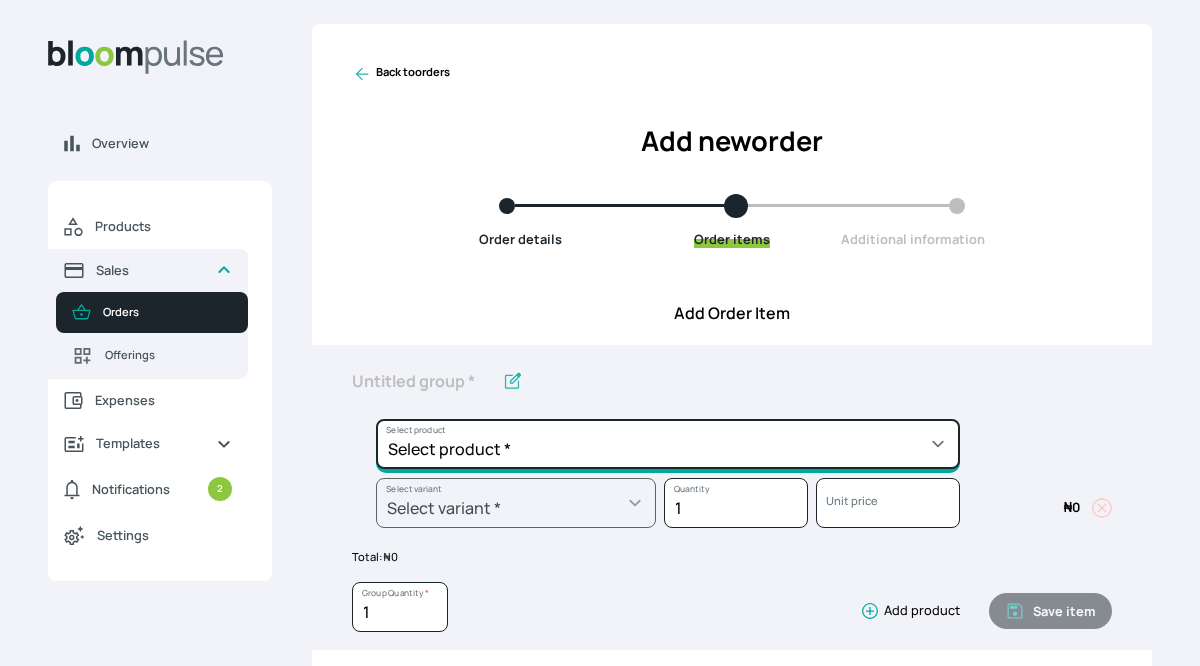 type on "Jidenna Space" 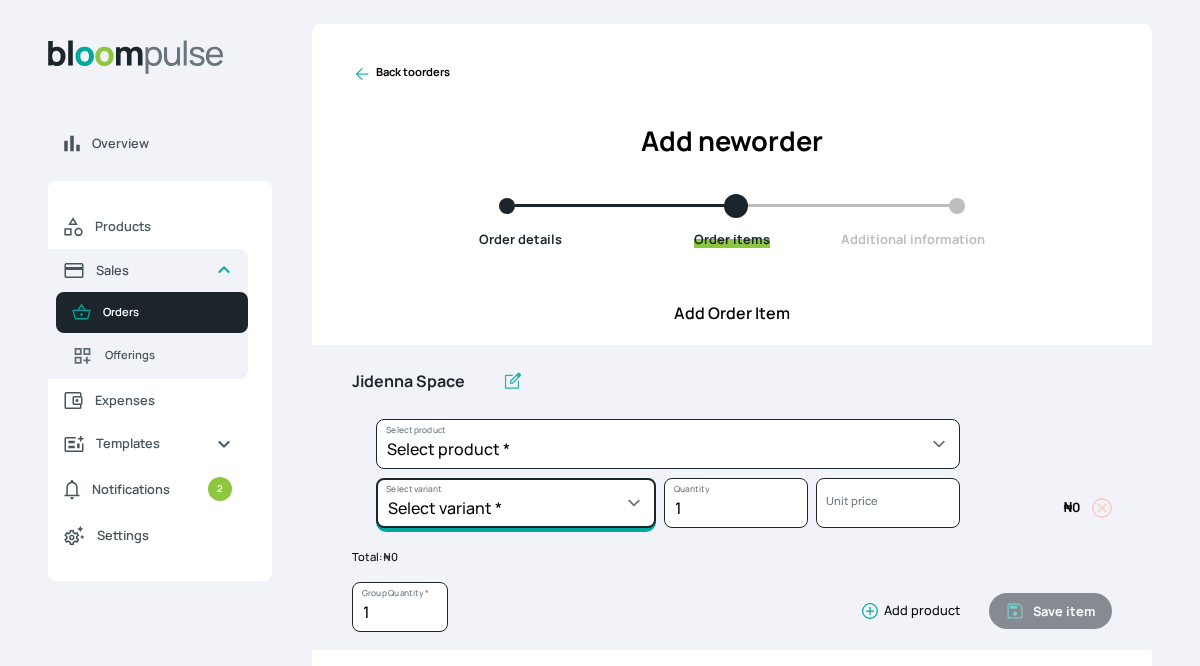 click on "Select variant * Space" at bounding box center [516, 503] 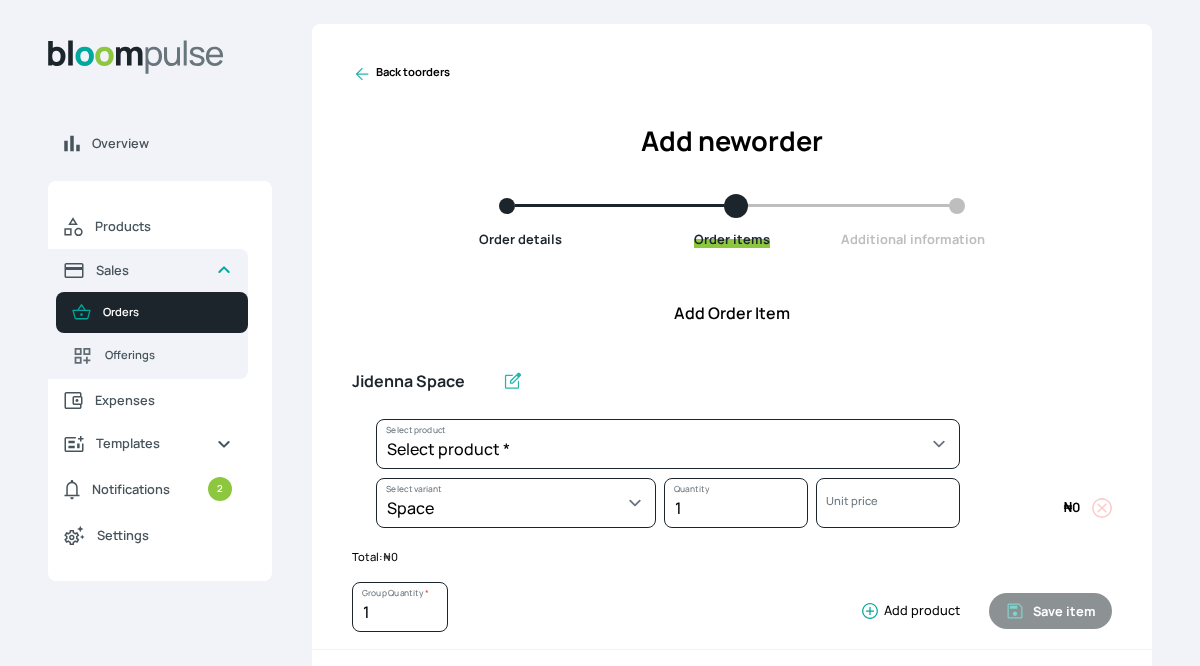 select on "[UUID]" 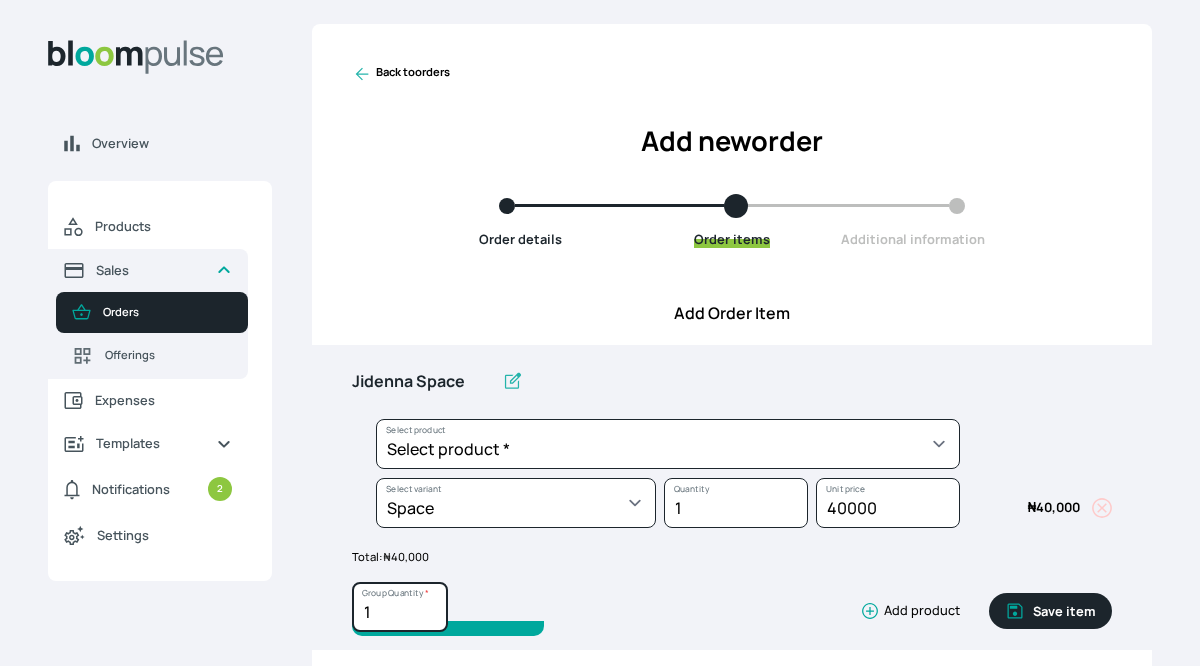 click on "[NUMBER]" at bounding box center [400, 607] 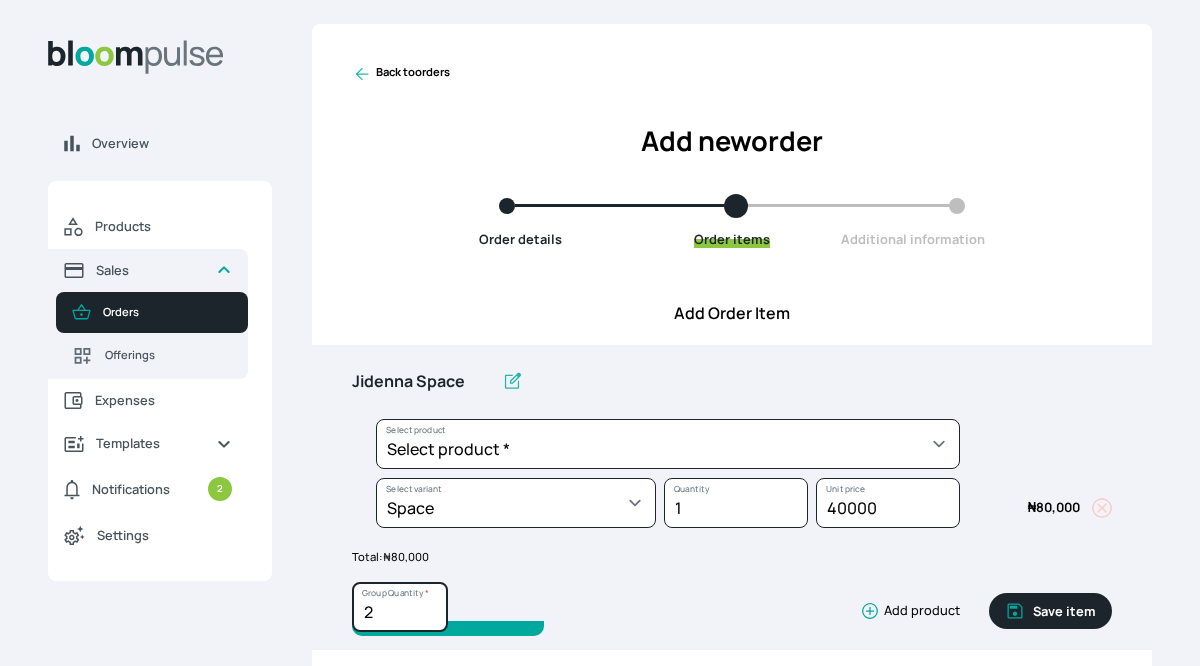 click on "[NUMBER]" at bounding box center [400, 607] 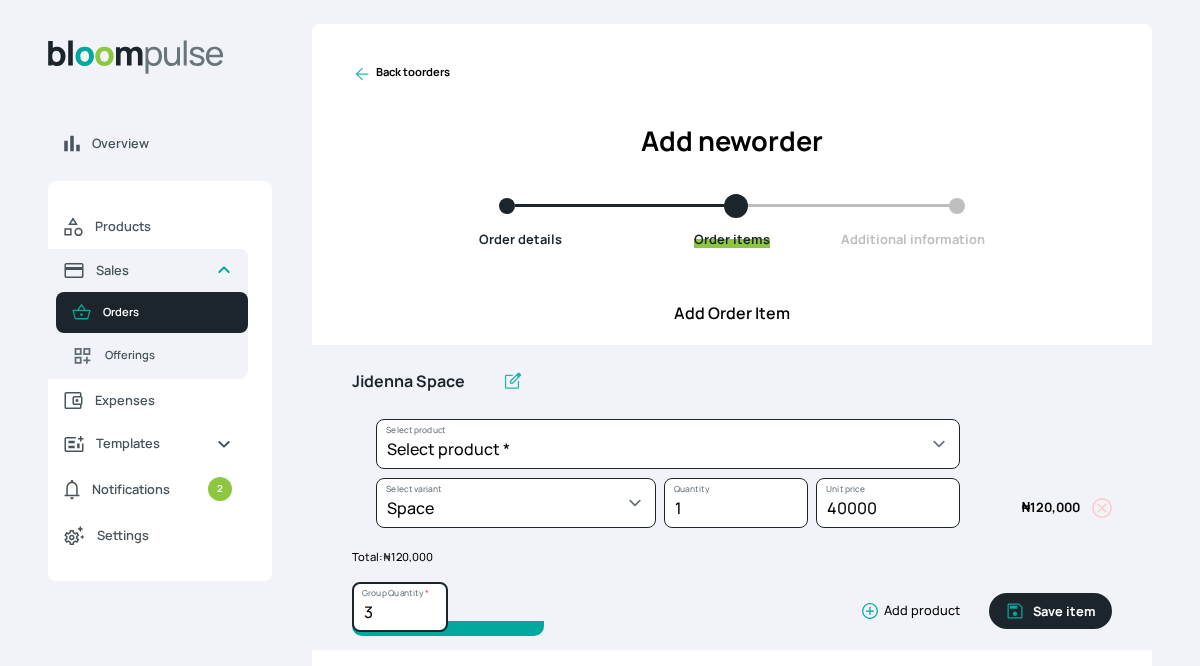 type on "[NUMBER]" 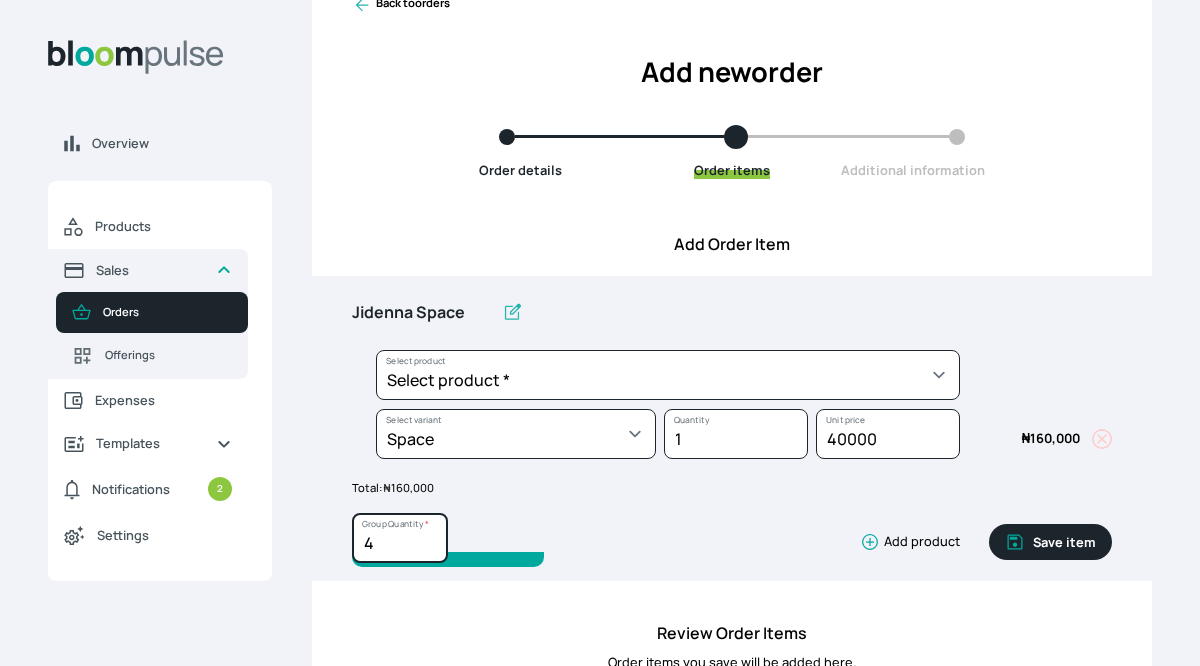 scroll, scrollTop: 113, scrollLeft: 0, axis: vertical 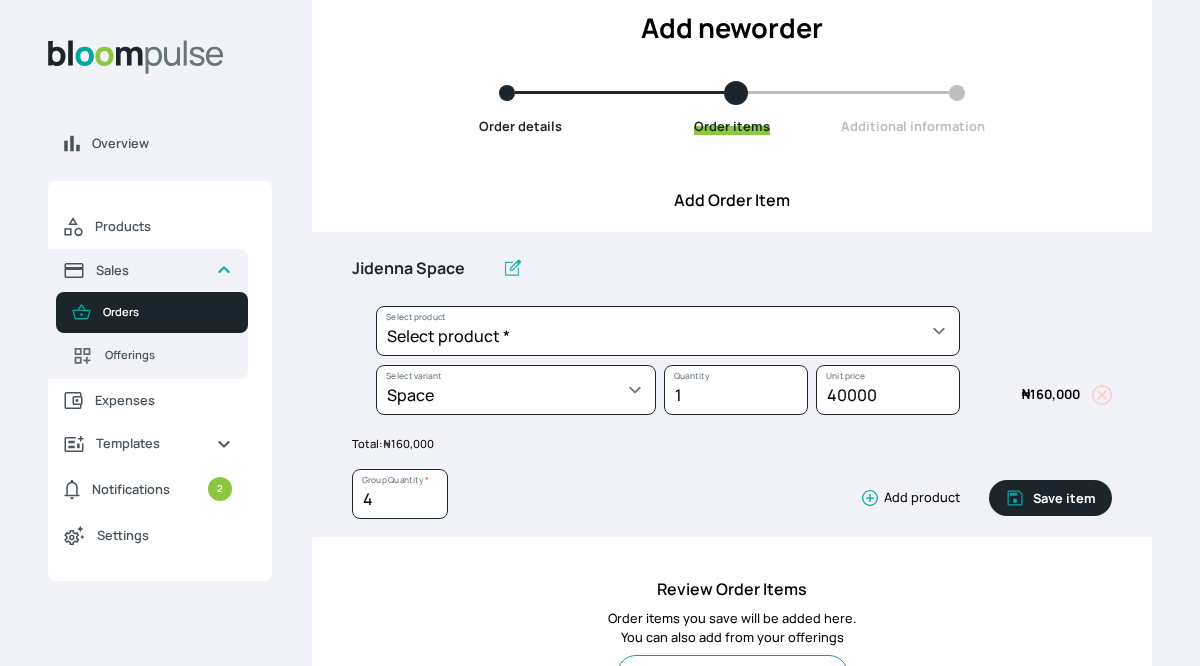 click on "Save item" at bounding box center (1050, 498) 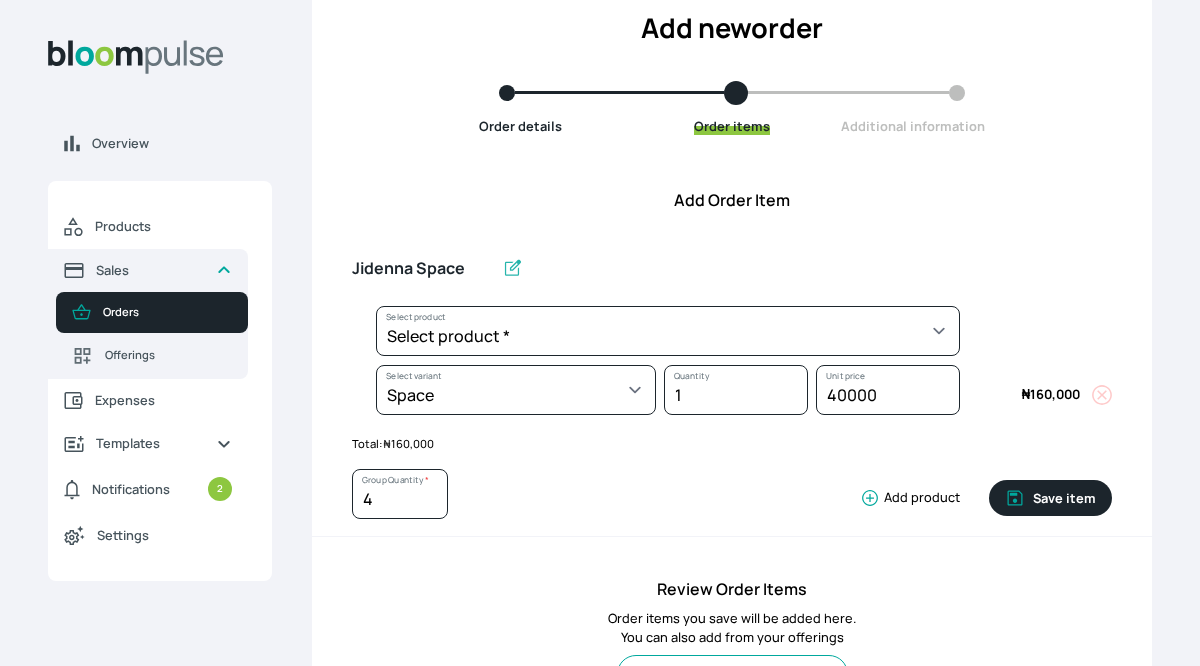 type 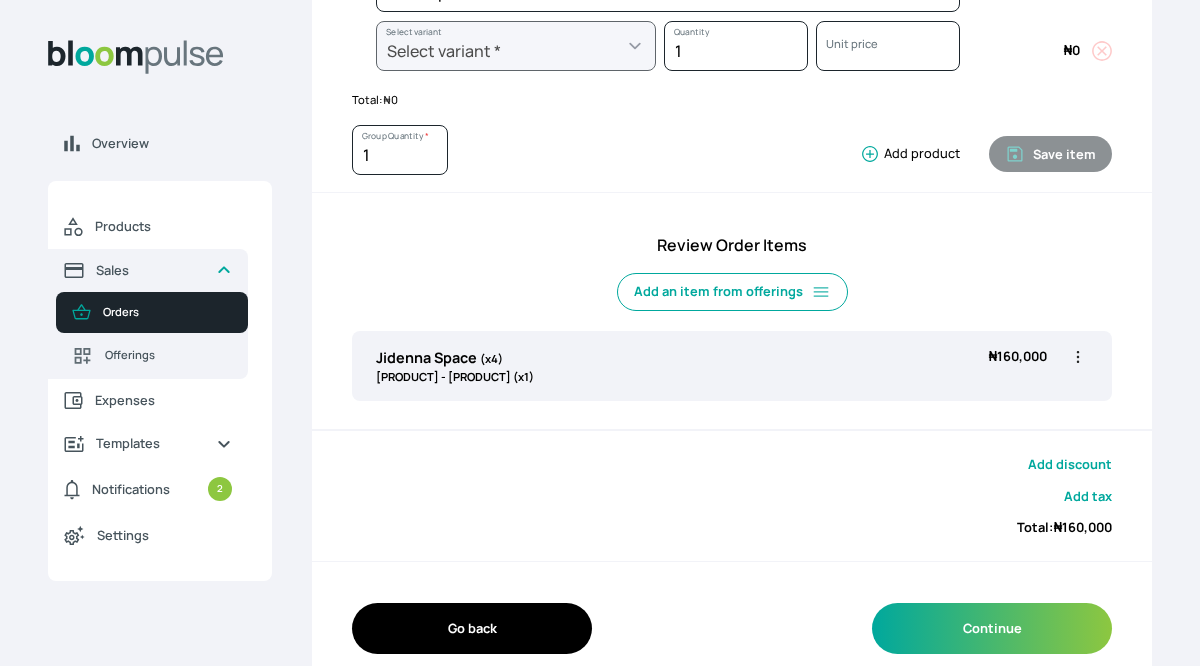 scroll, scrollTop: 485, scrollLeft: 0, axis: vertical 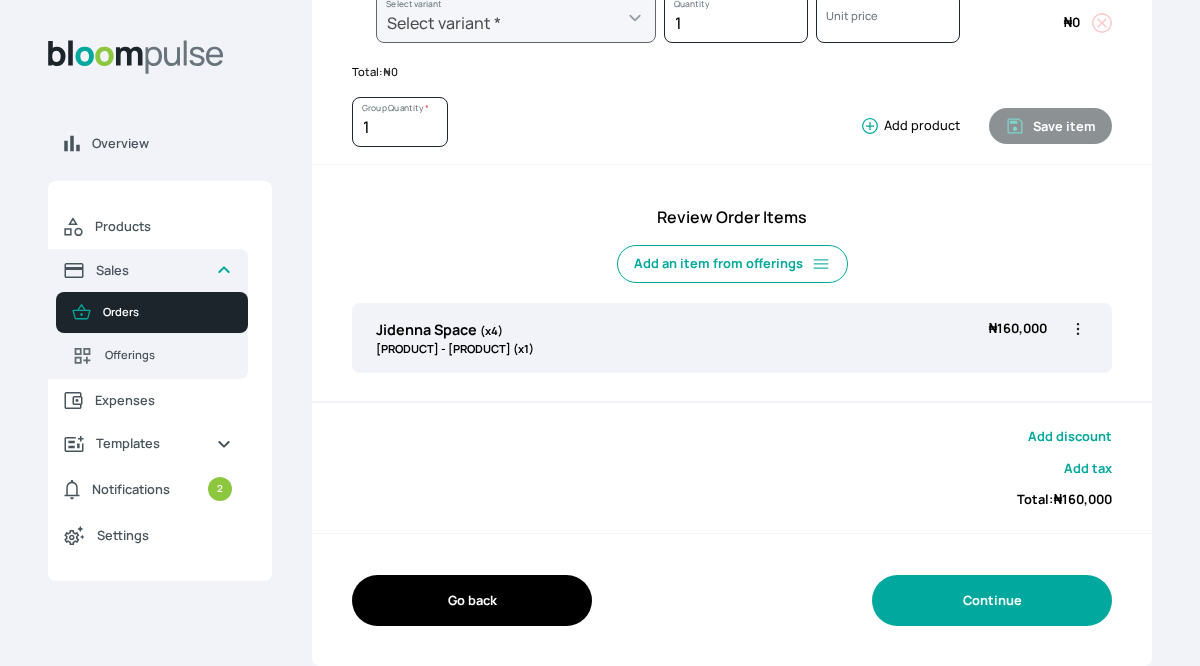 click on "Continue" at bounding box center (992, 600) 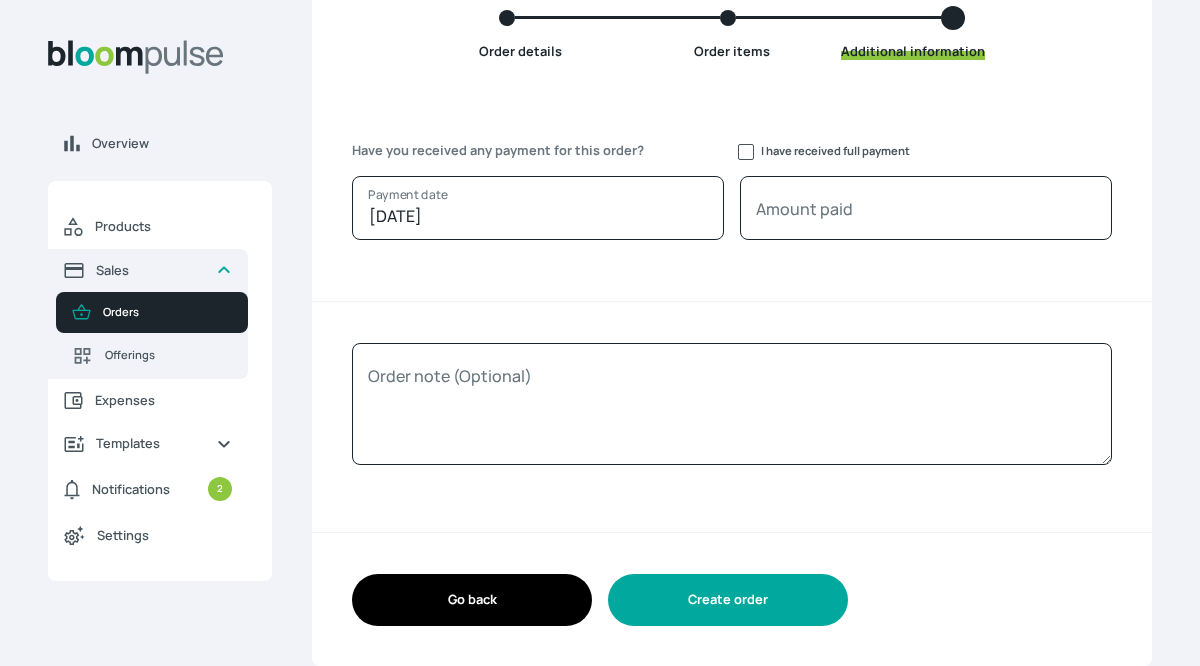click on "Create order" at bounding box center [728, 599] 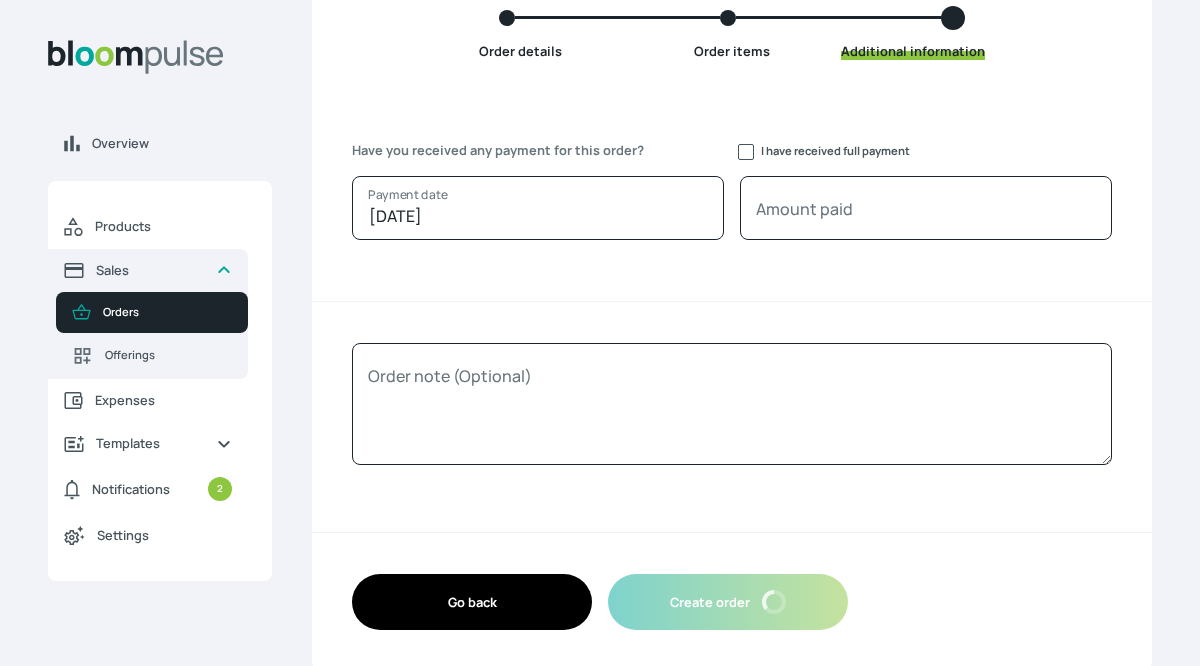 scroll, scrollTop: 0, scrollLeft: 0, axis: both 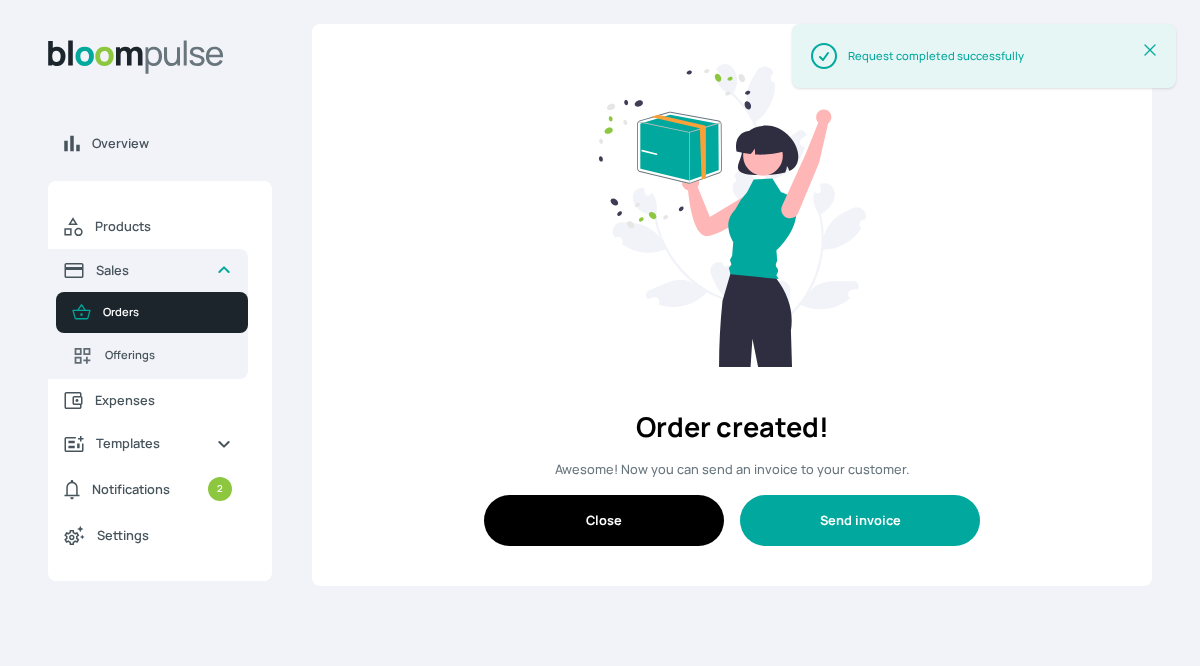 click on "Send invoice" at bounding box center (860, 520) 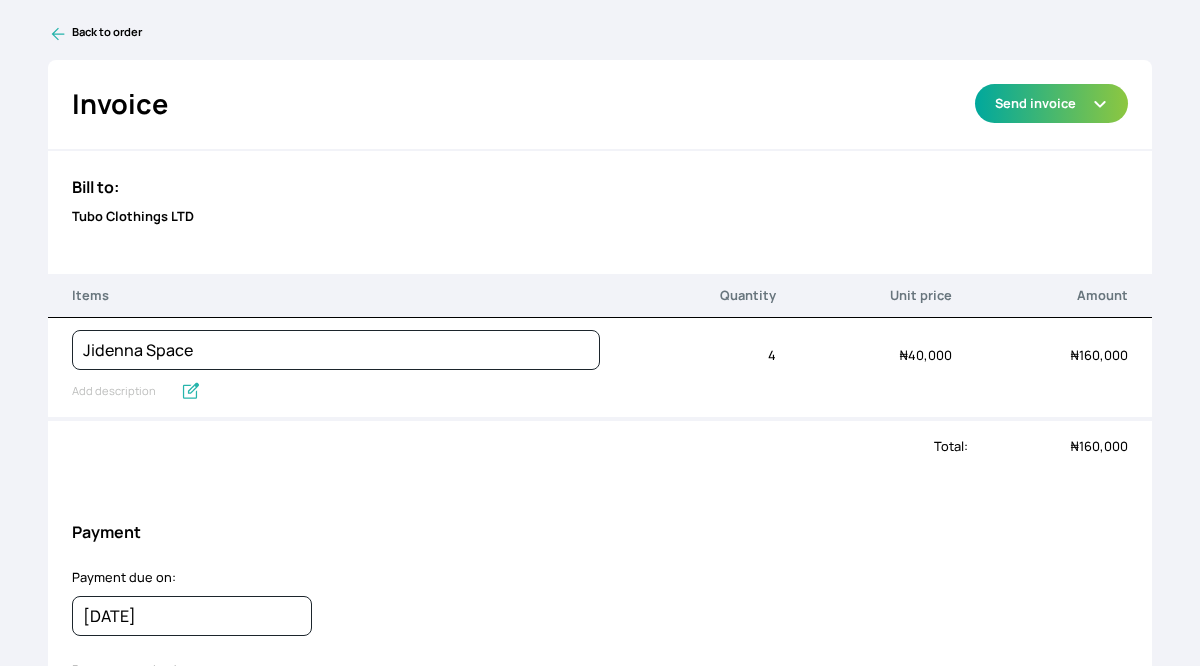 click 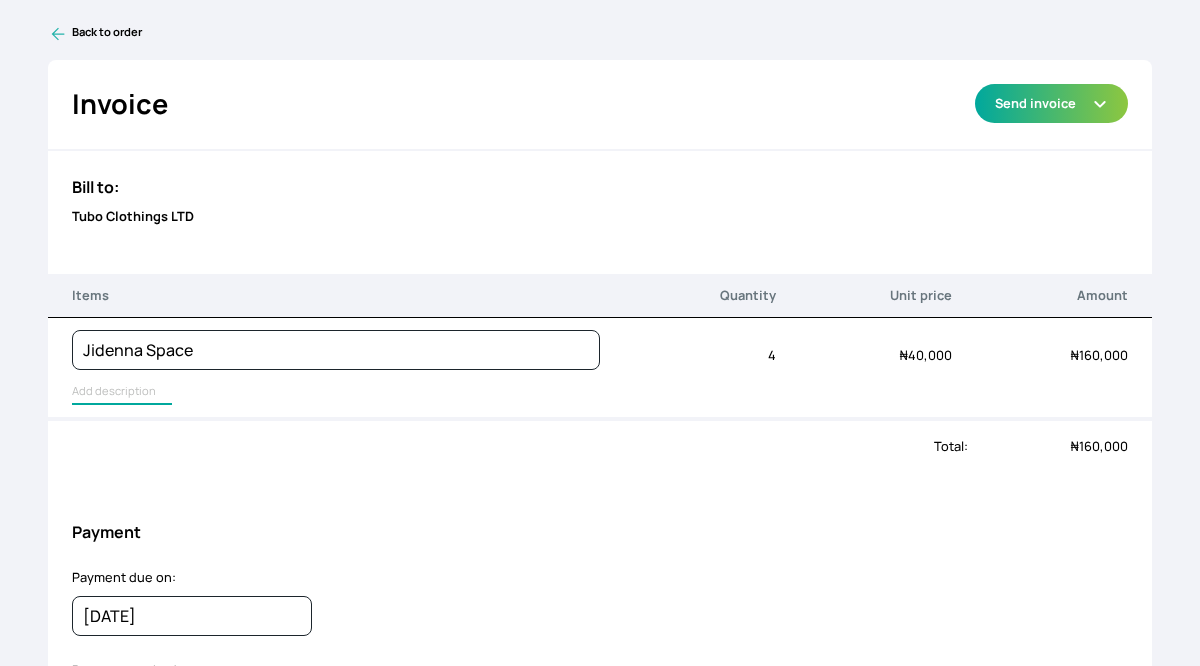 click at bounding box center (122, 392) 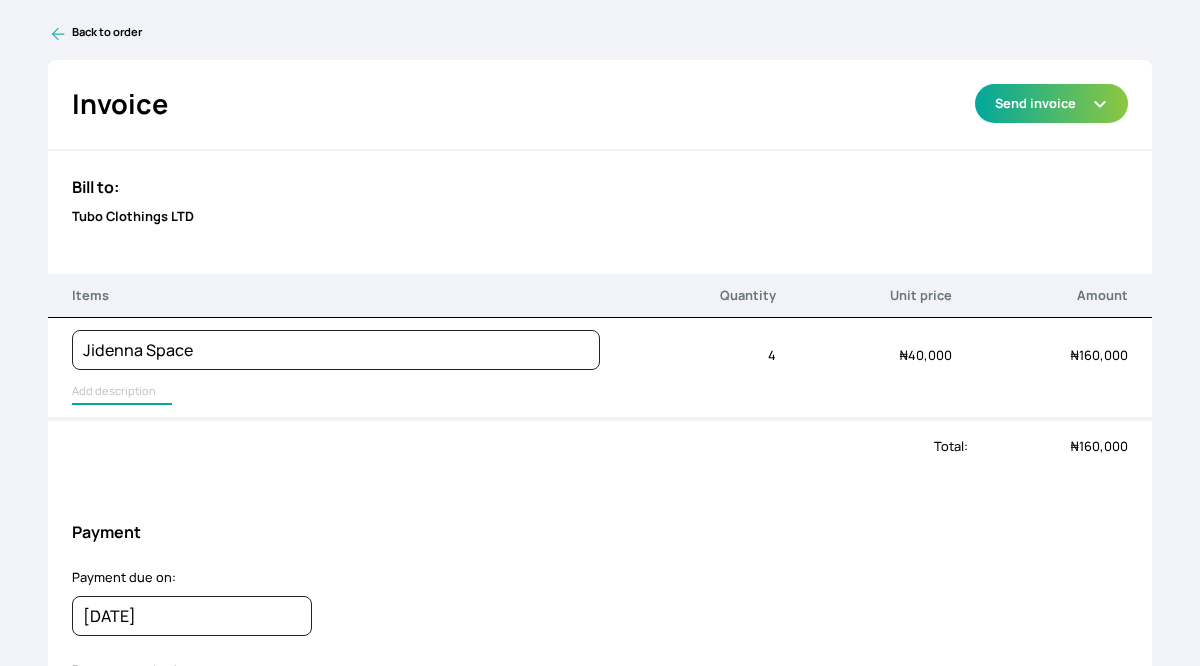 type on "Jidenna Space" 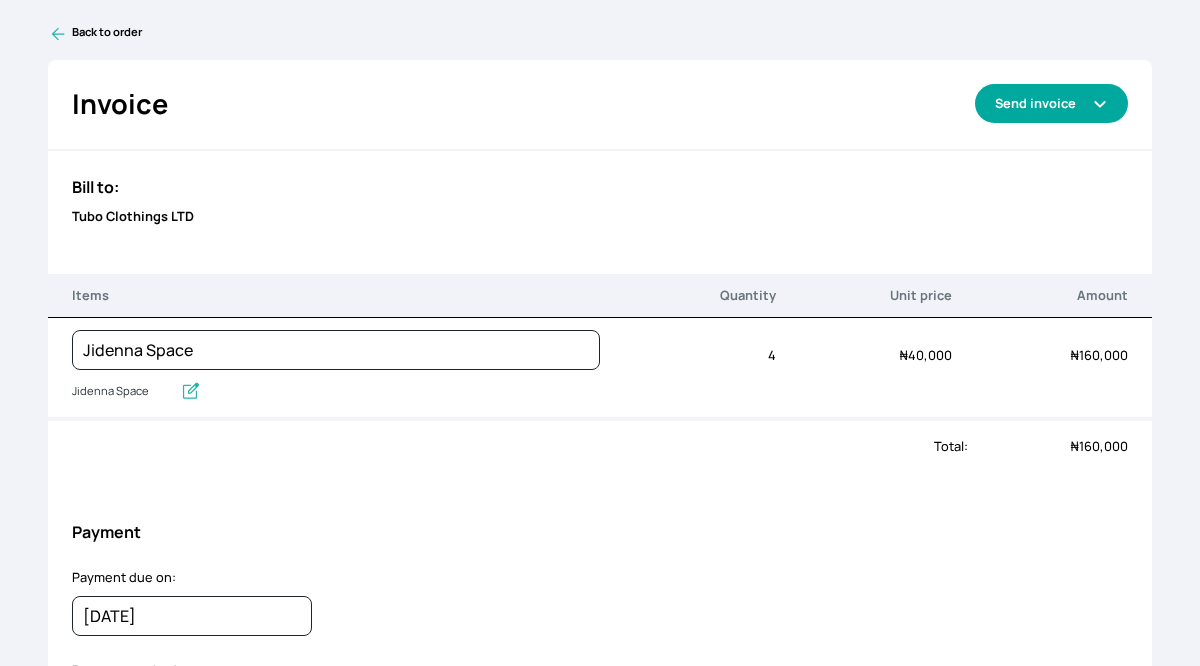 click on "Send invoice" at bounding box center [1051, 103] 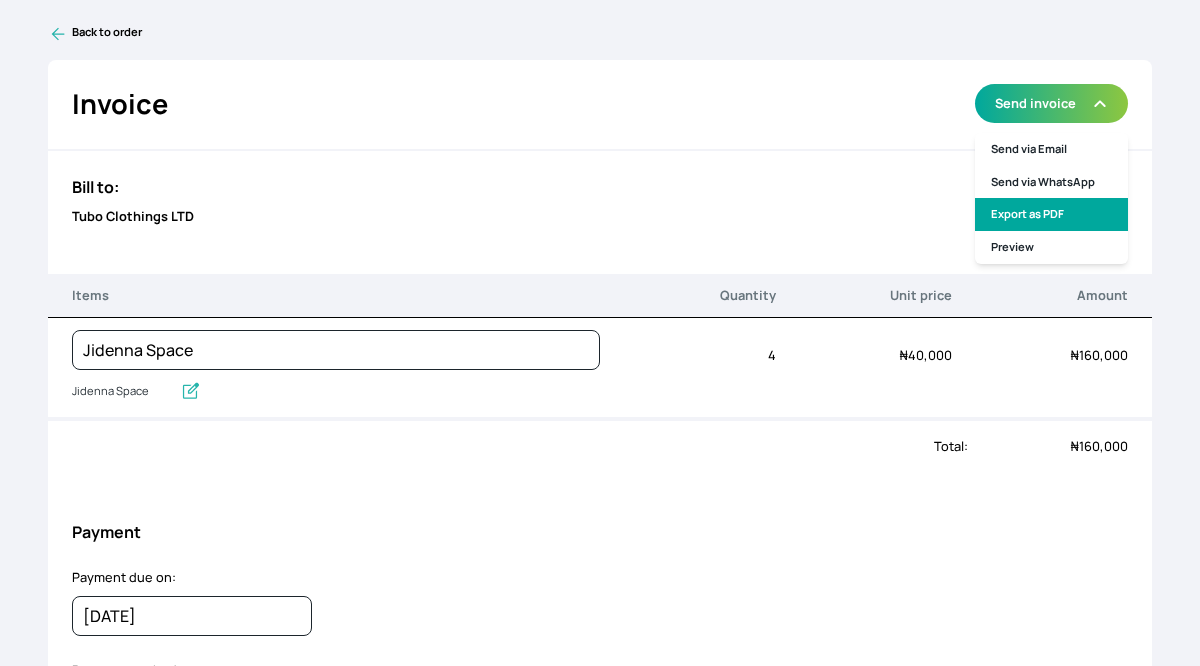 click on "Export as PDF" at bounding box center [1051, 214] 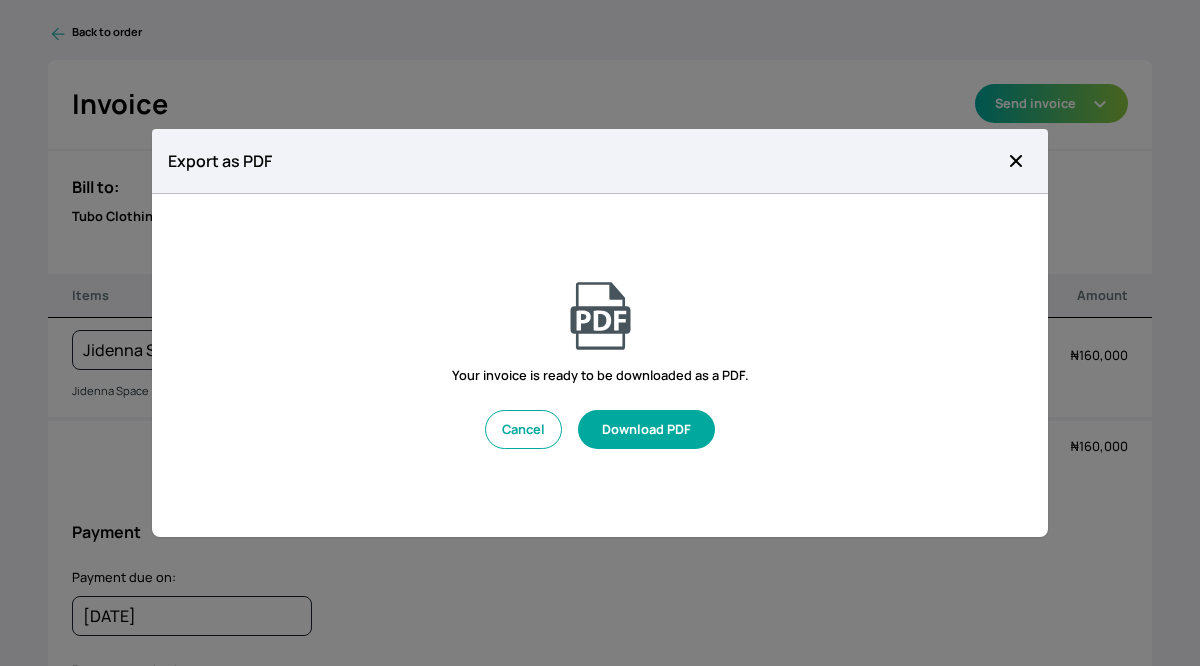 click on "Download PDF" at bounding box center (646, 429) 